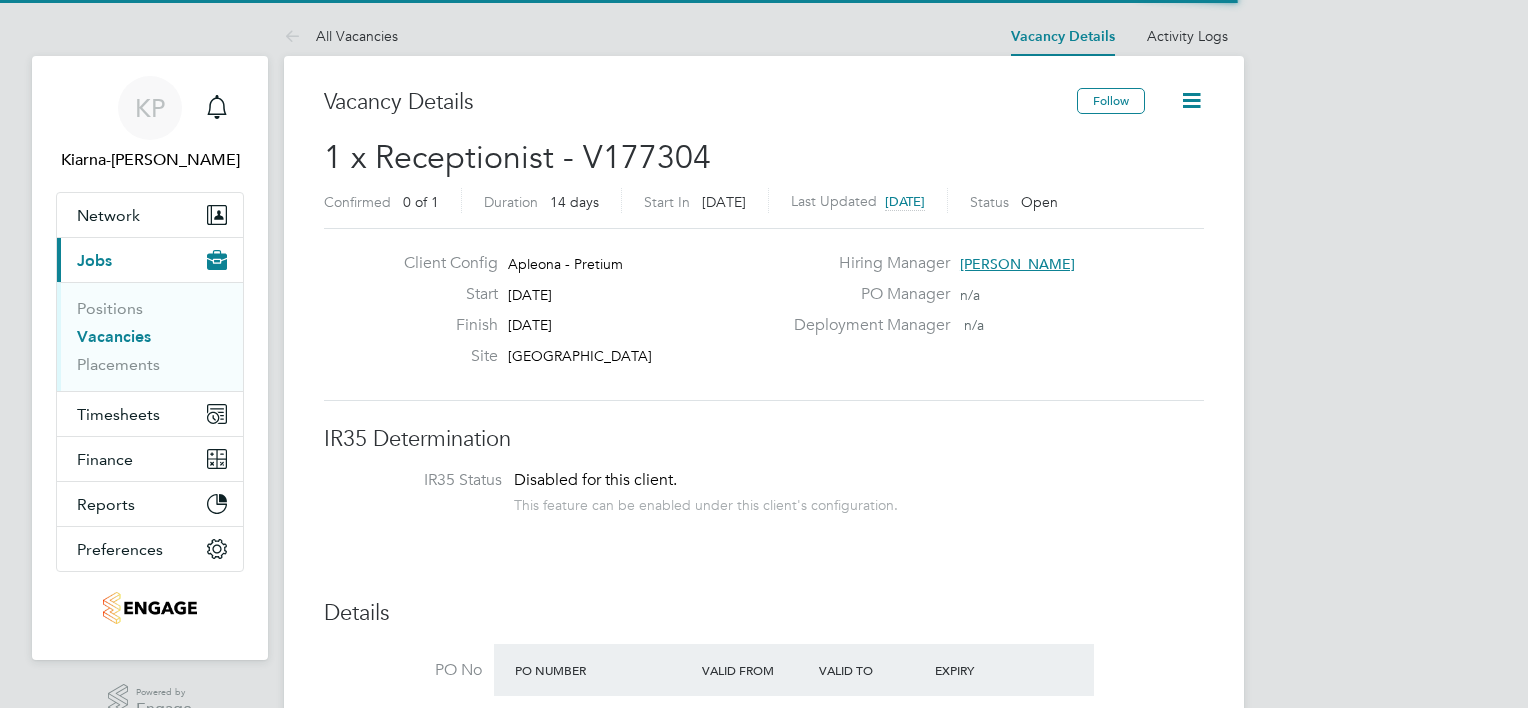 scroll, scrollTop: 0, scrollLeft: 0, axis: both 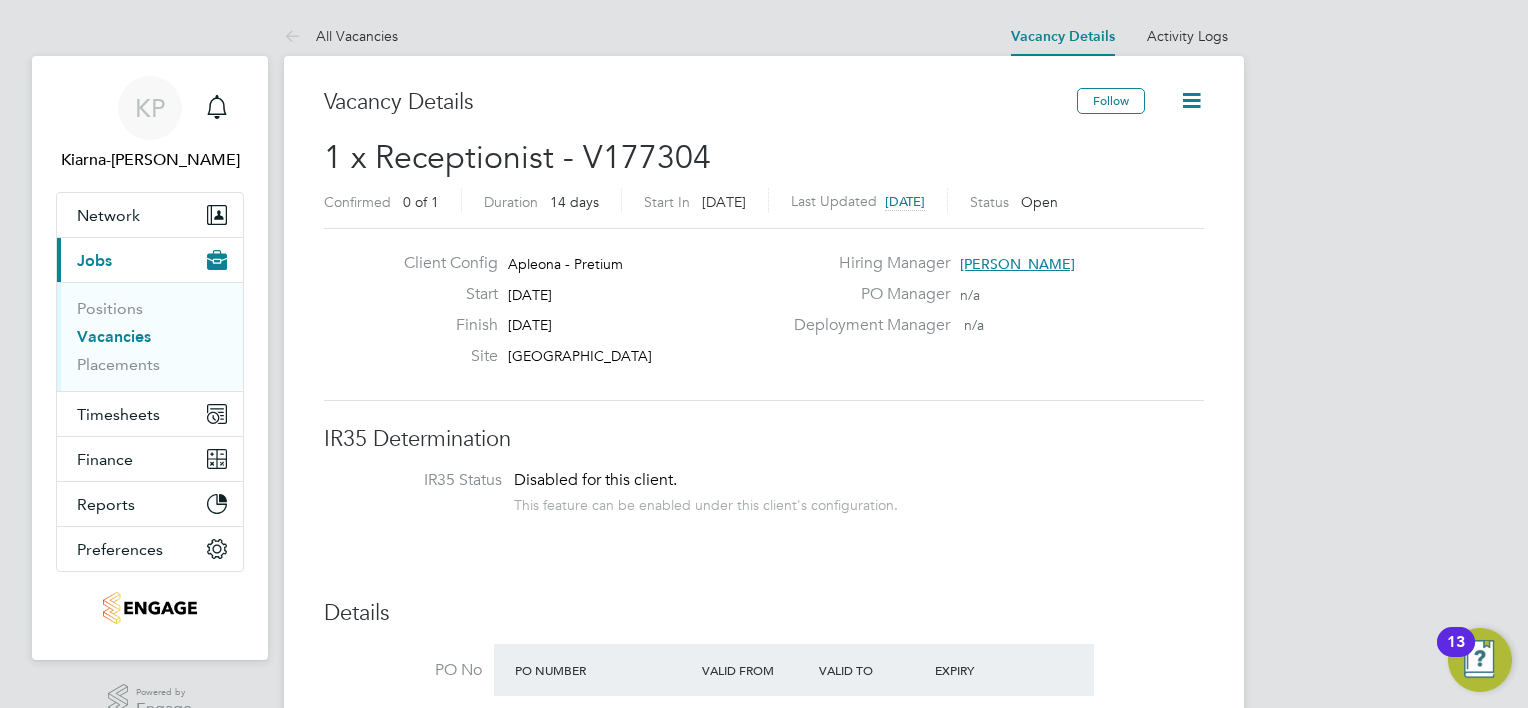 click on "Vacancies" at bounding box center [114, 336] 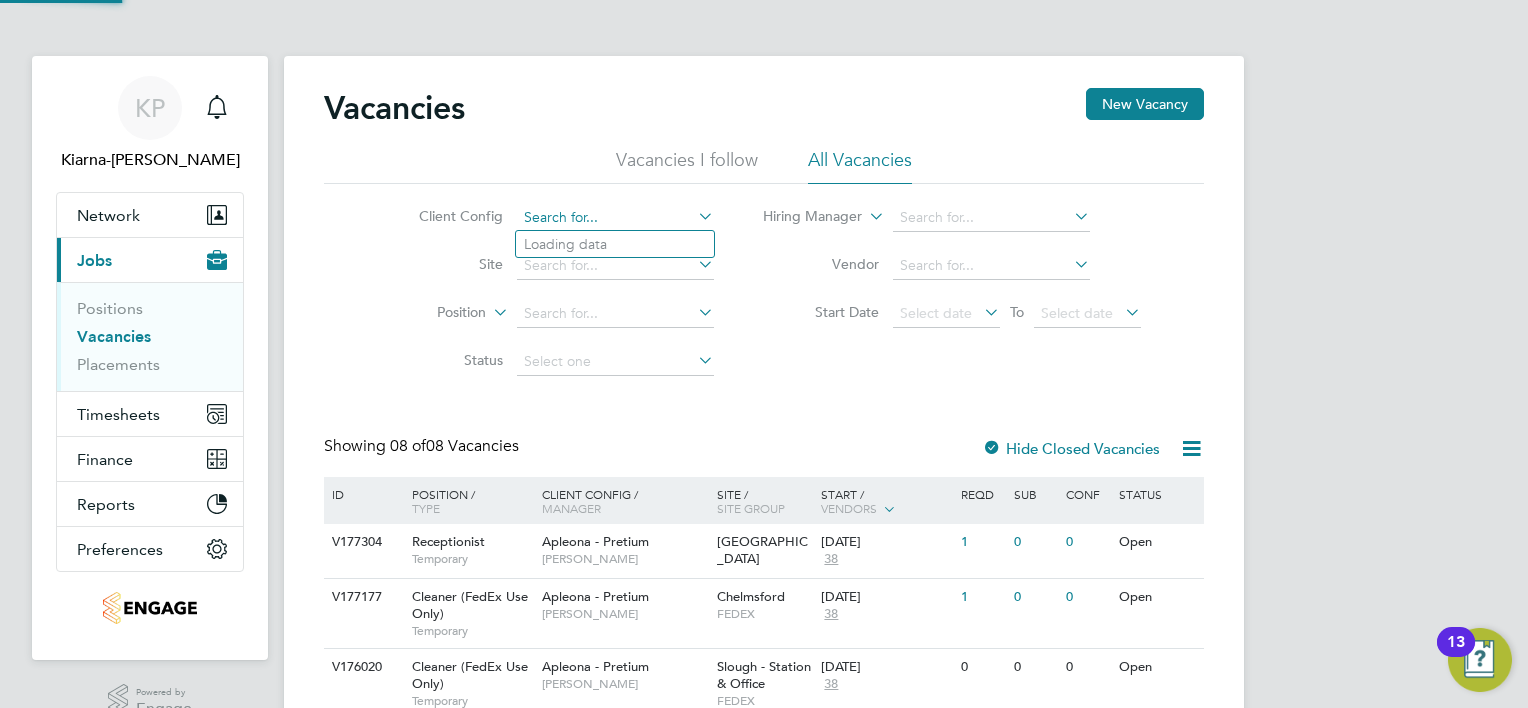 click 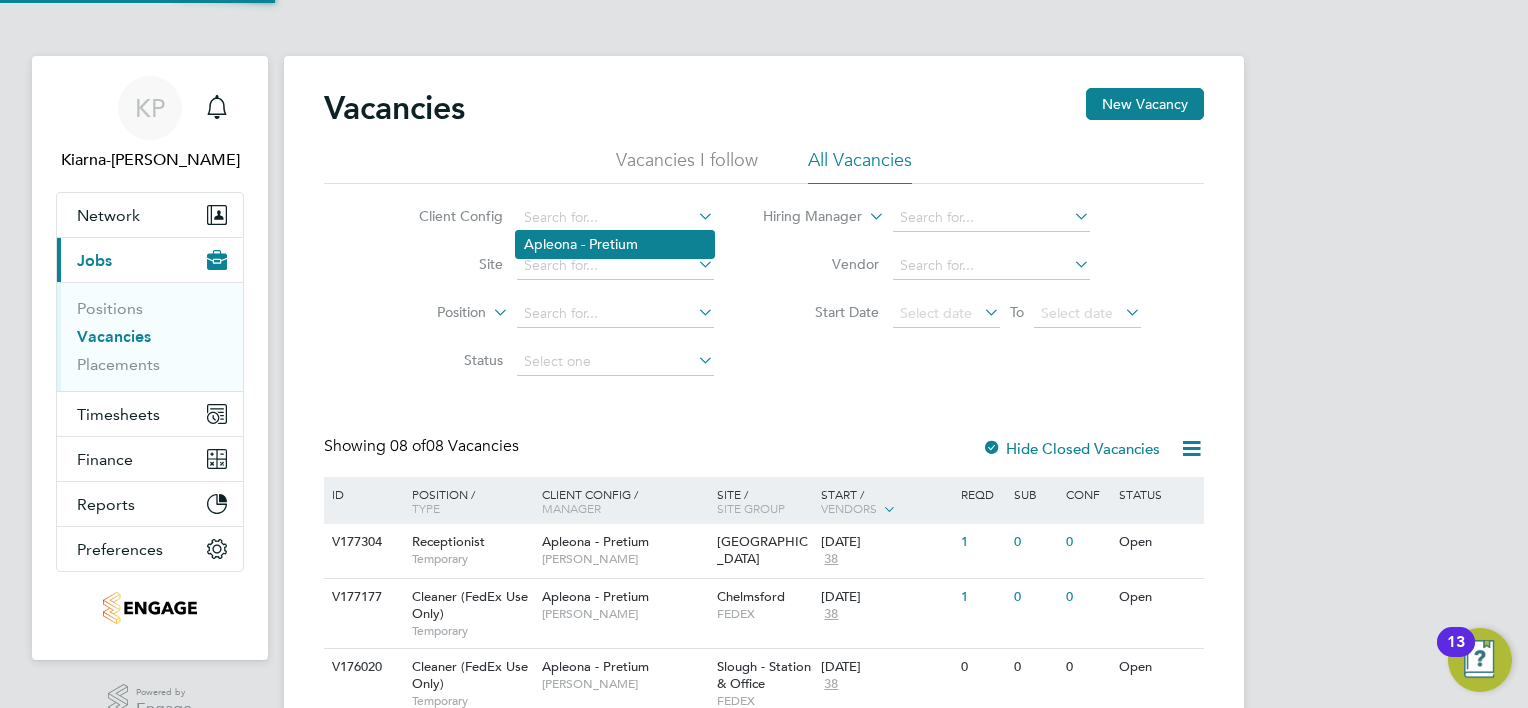 click on "Apleona - Pretium" 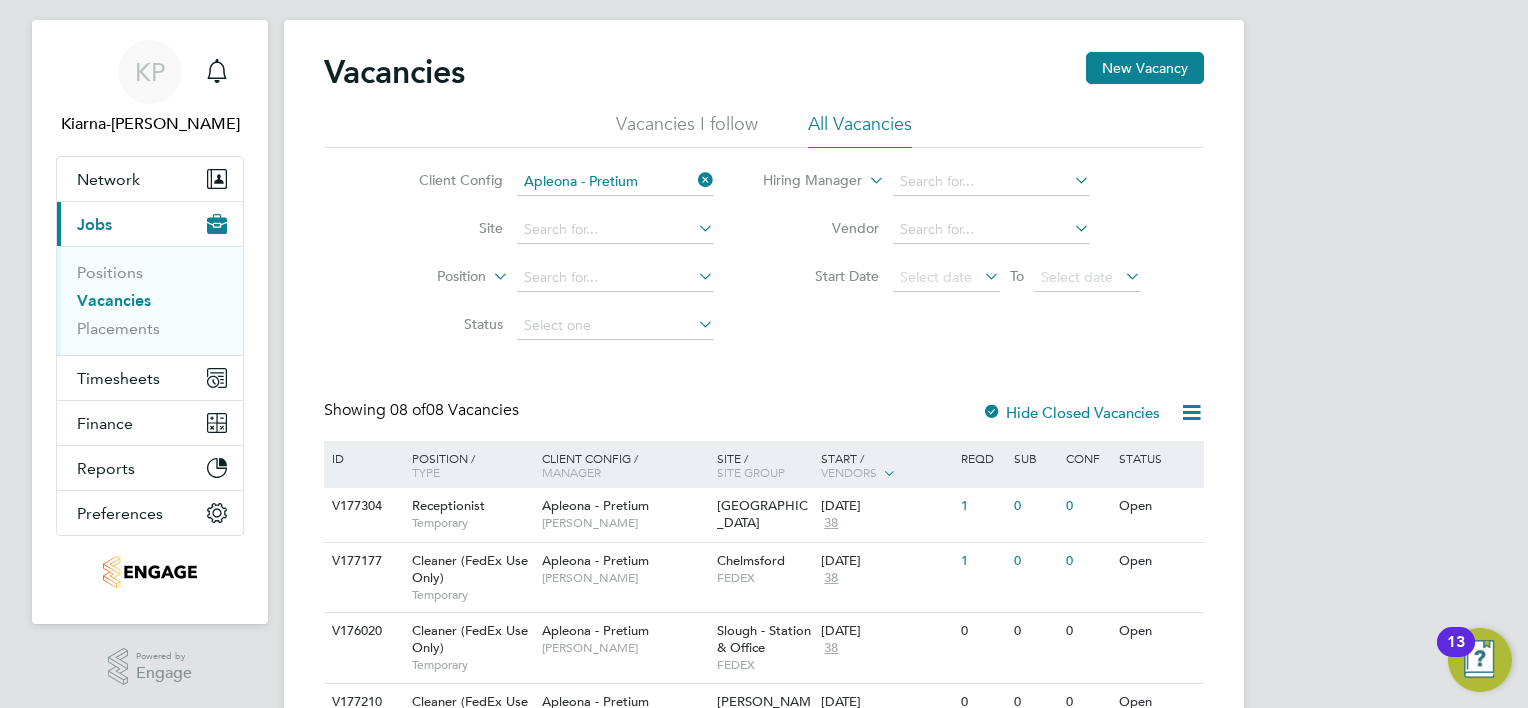 scroll, scrollTop: 403, scrollLeft: 0, axis: vertical 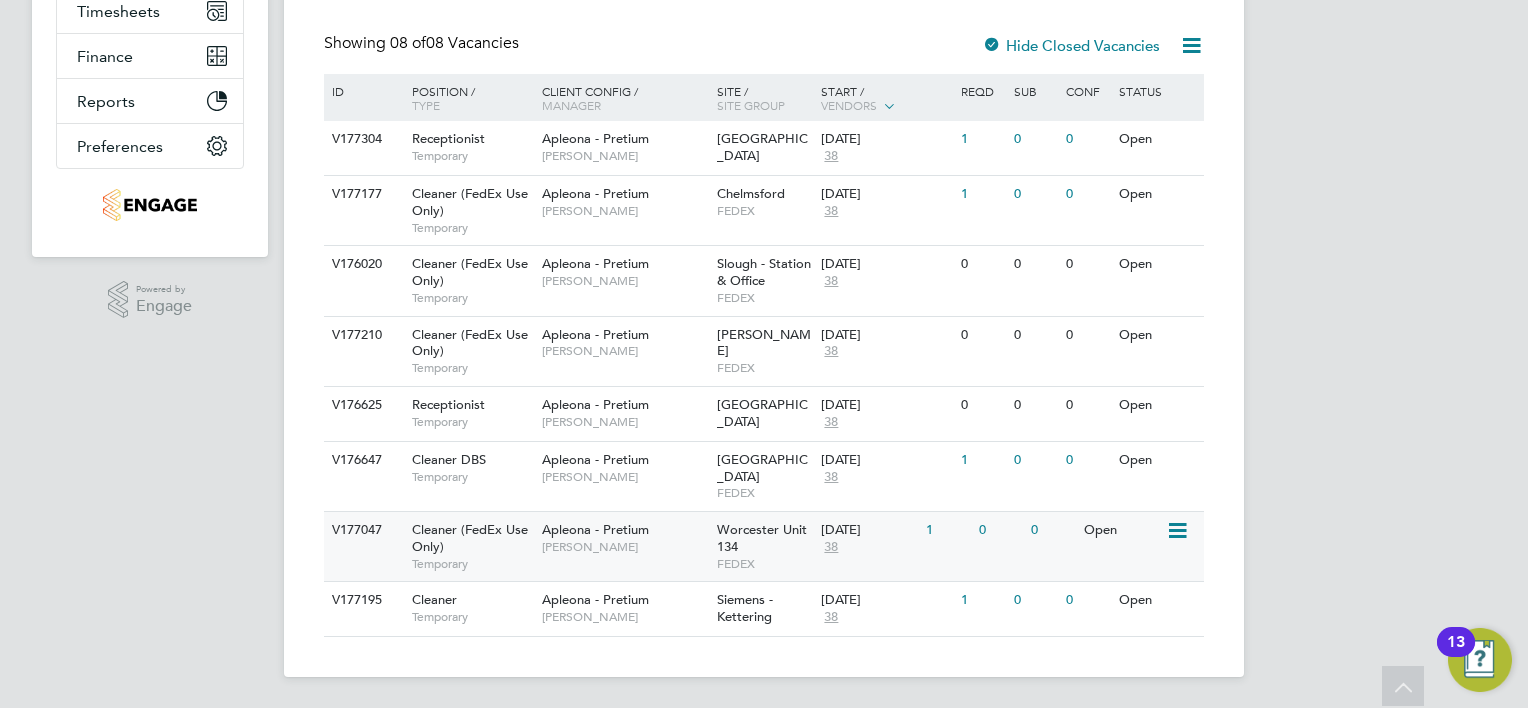 click on "Temporary" 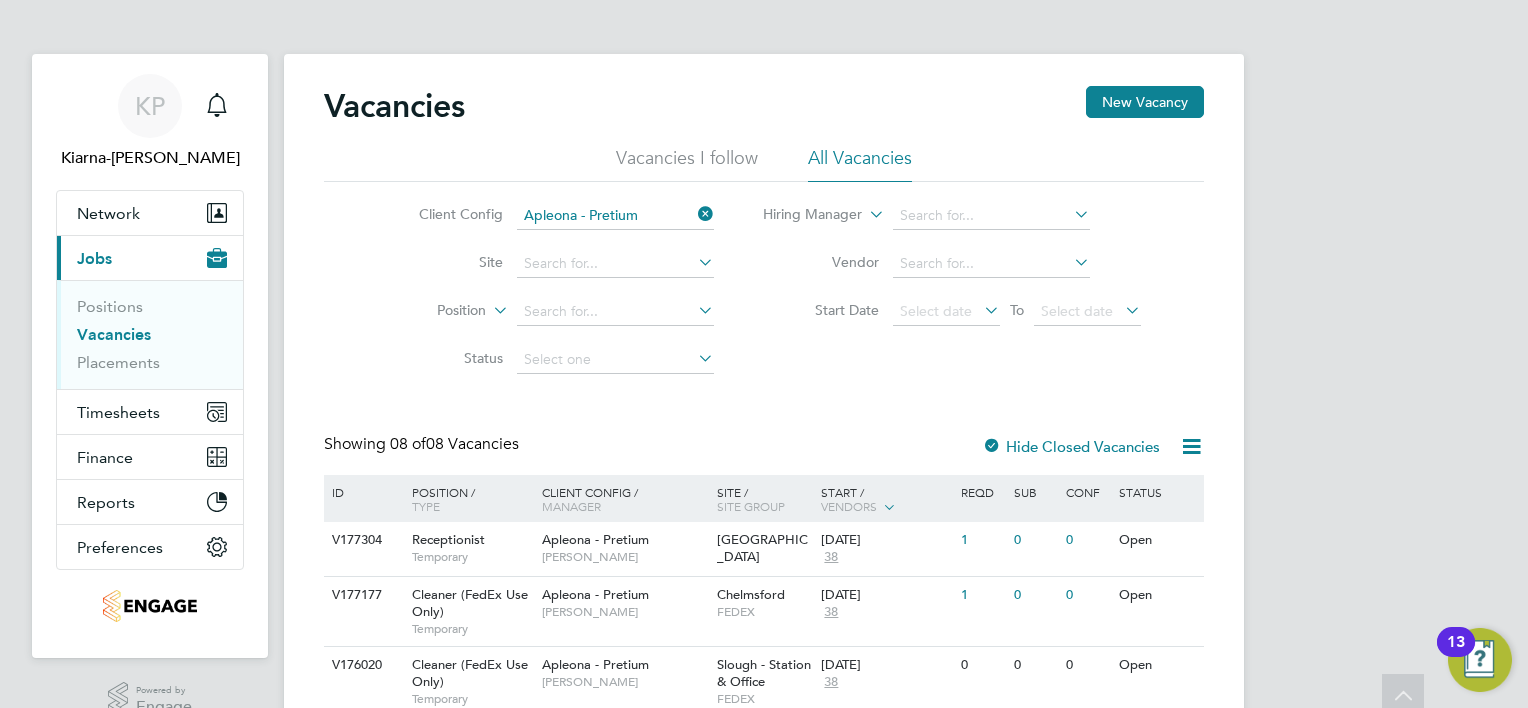 scroll, scrollTop: 0, scrollLeft: 0, axis: both 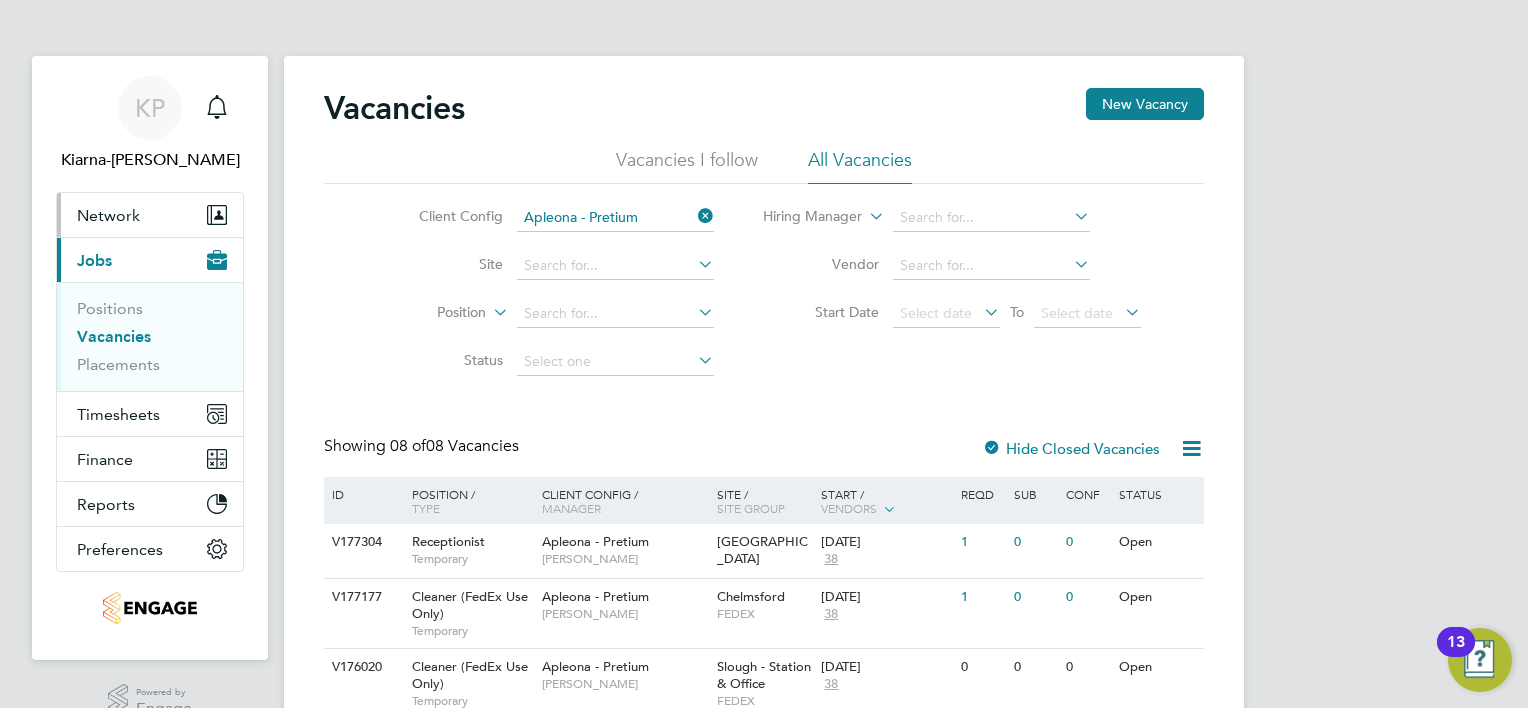 click on "Network" at bounding box center (108, 215) 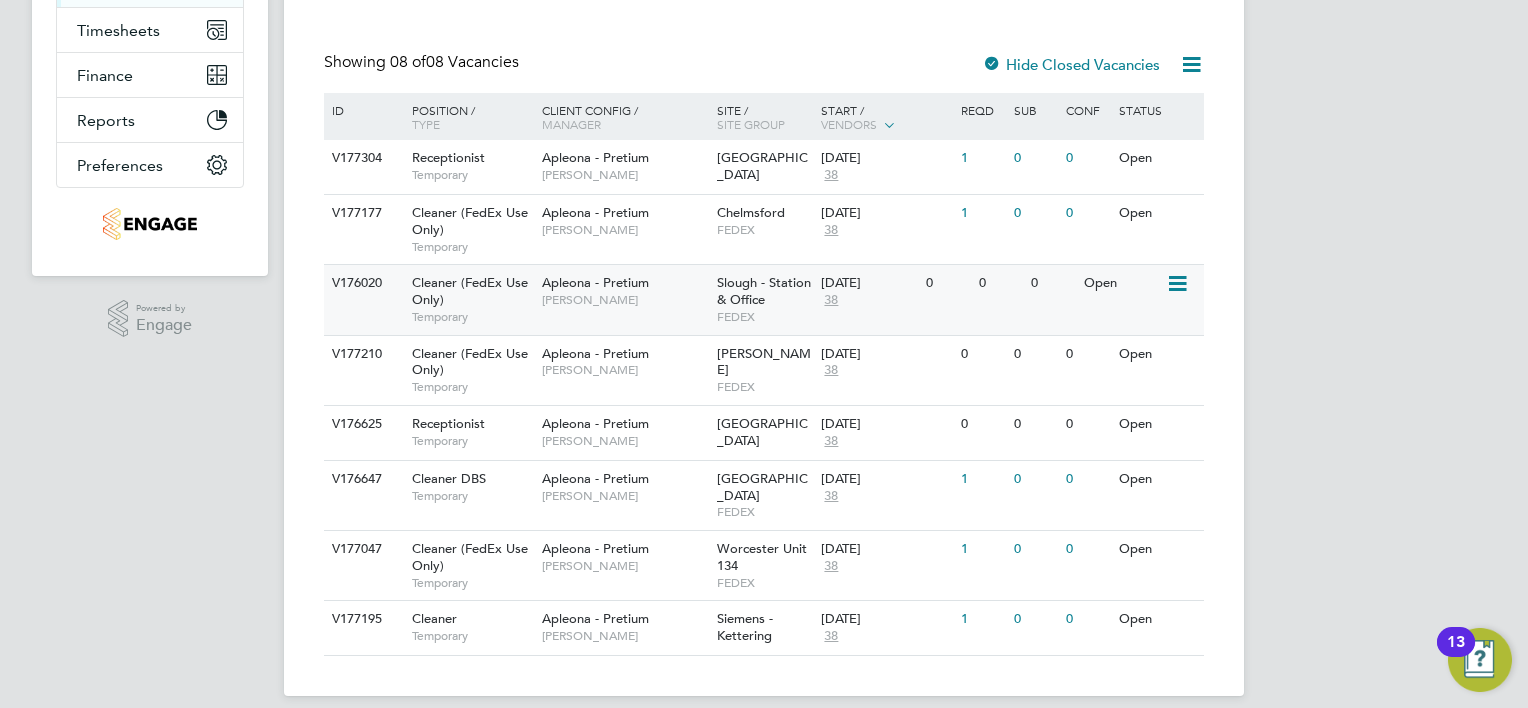 scroll, scrollTop: 388, scrollLeft: 0, axis: vertical 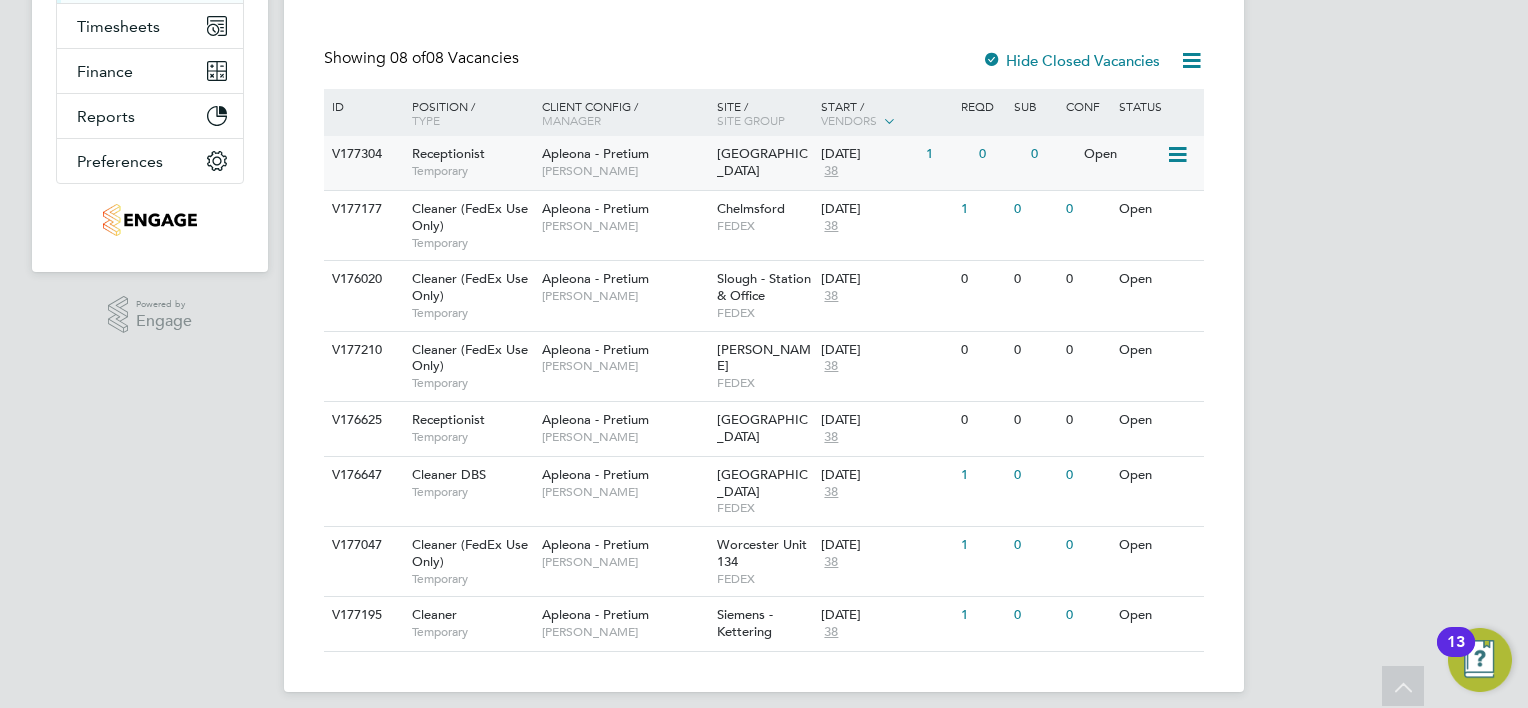 click on "Apleona - Pretium" 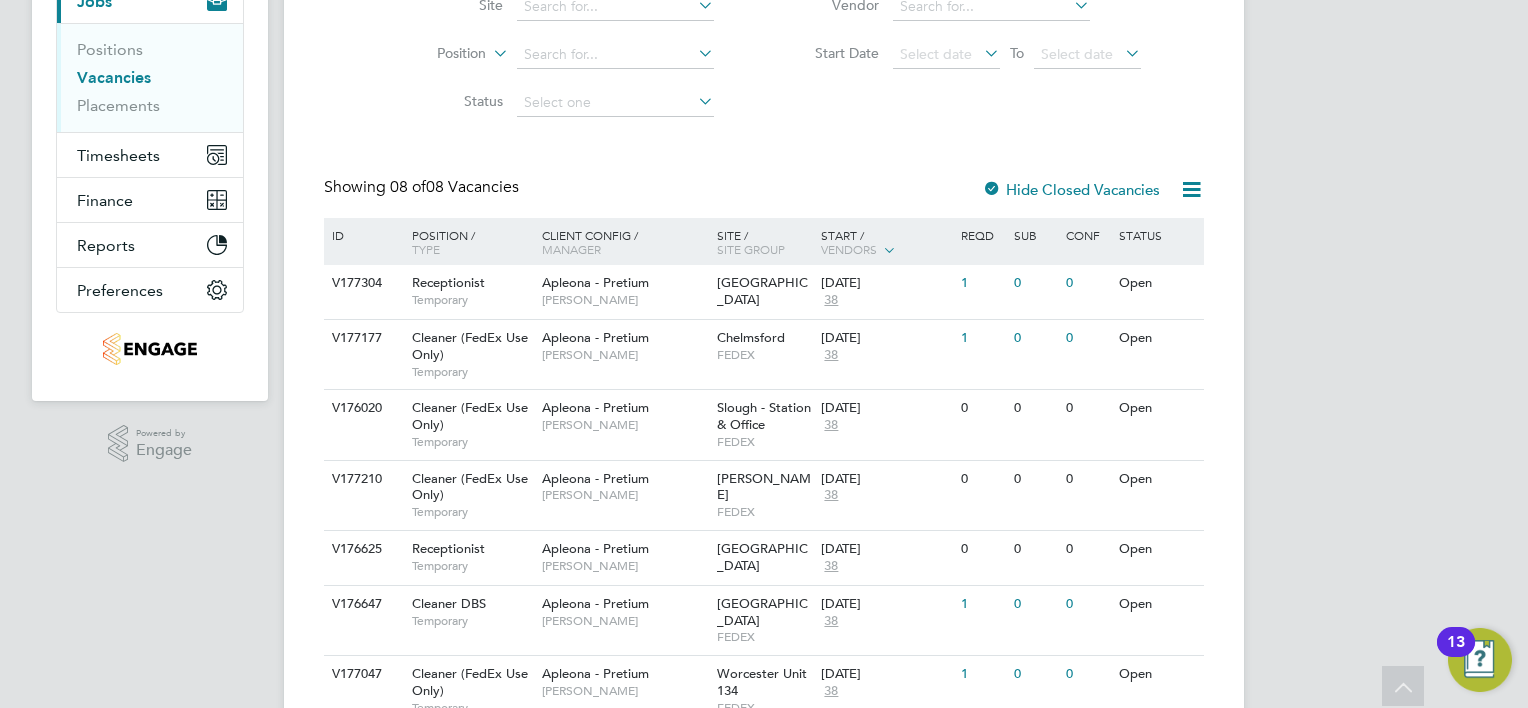 scroll, scrollTop: 0, scrollLeft: 0, axis: both 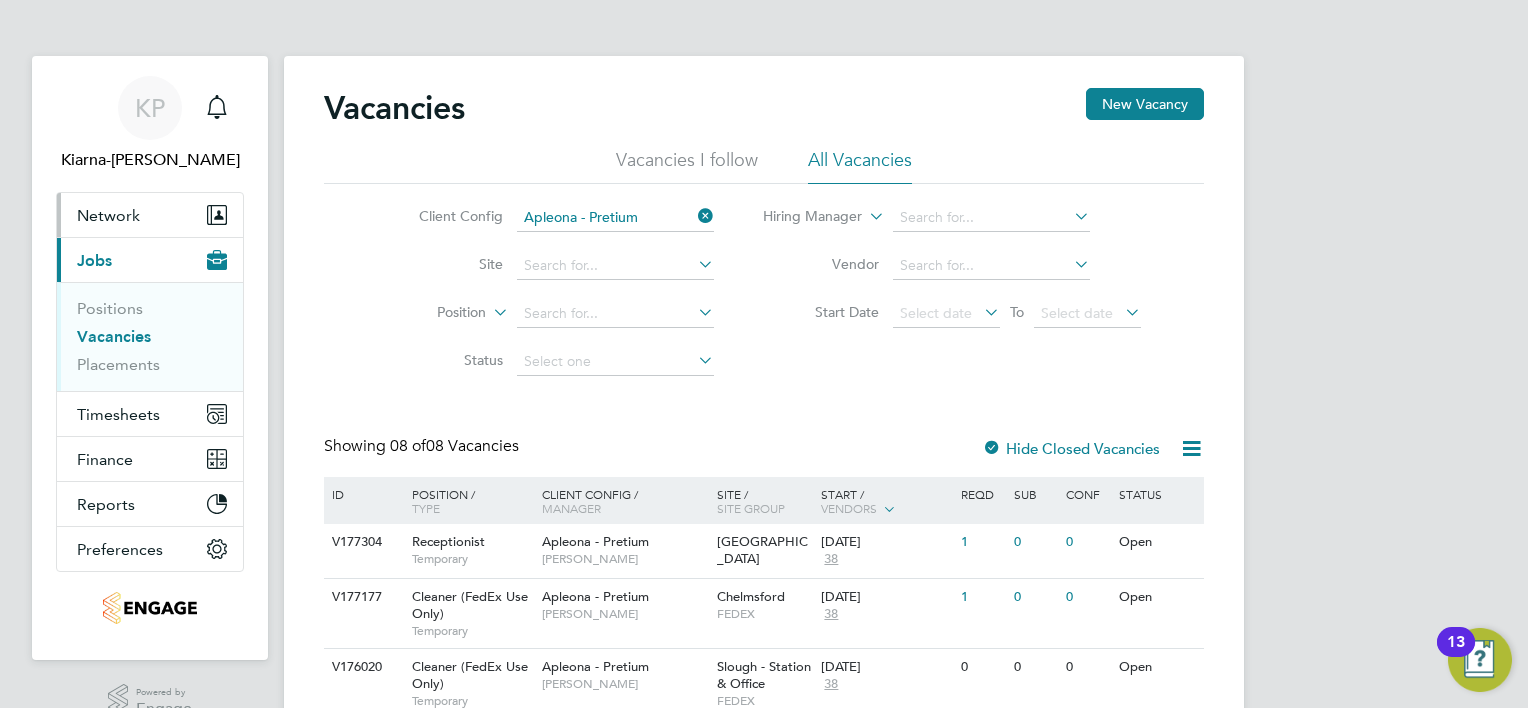 click on "Network" at bounding box center [150, 215] 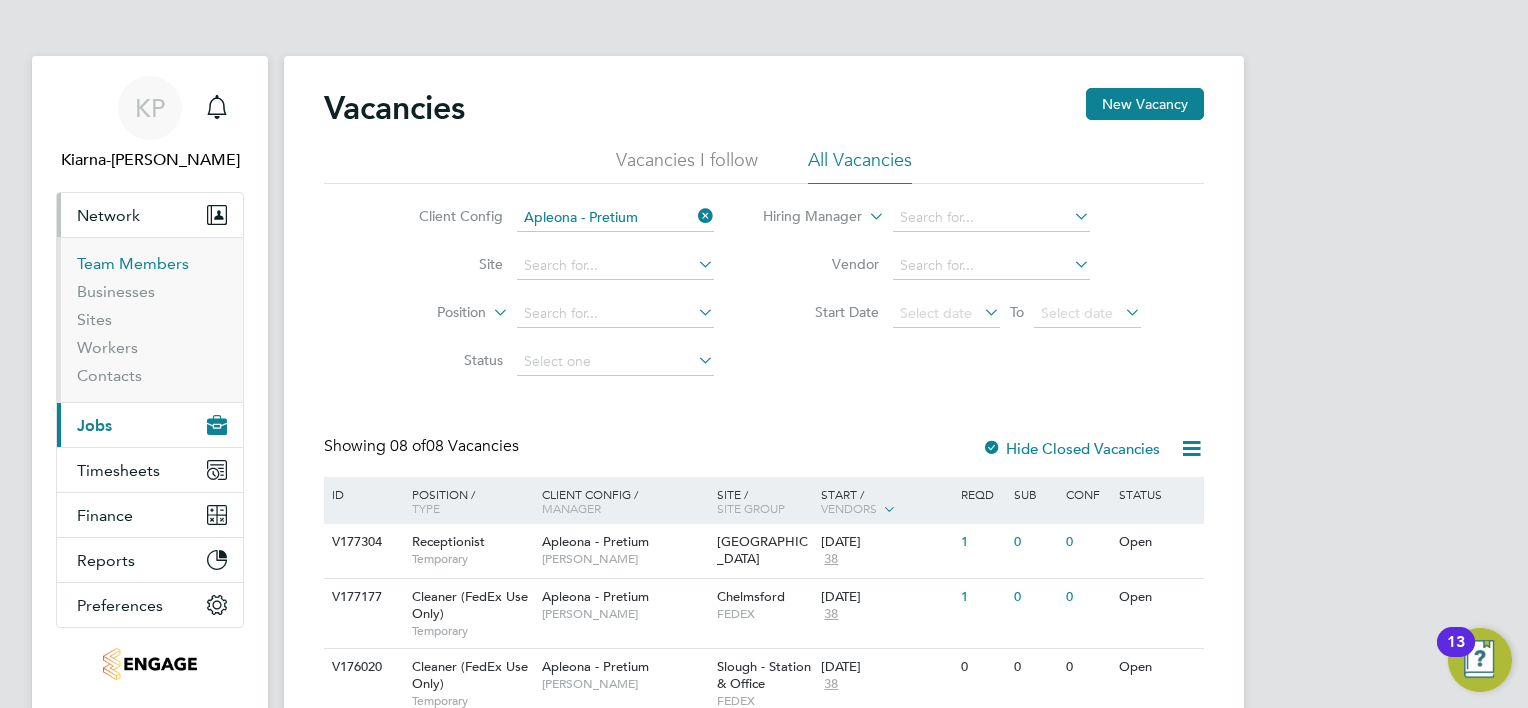 click on "Team Members" at bounding box center [133, 263] 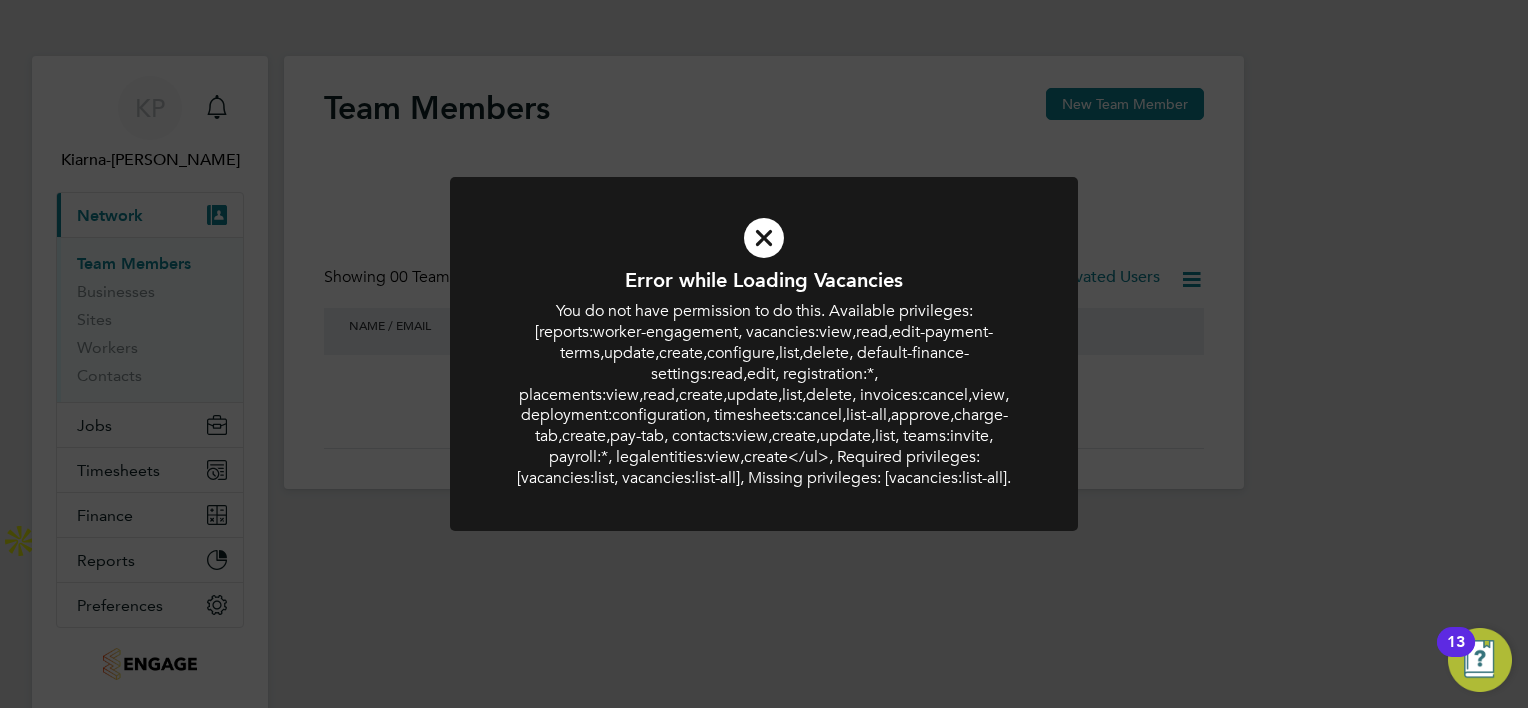 click on "You do not have permission to do this. Available privileges: [reports:worker-engagement, vacancies:view,read,edit-payment-terms,update,create,configure,list,delete, default-finance-settings:read,edit, registration:*, placements:view,read,create,update,list,delete, invoices:cancel,view, deployment:configuration, timesheets:cancel,list-all,approve,charge-tab,create,pay-tab, contacts:view,create,update,list, teams:invite, payroll:*, legalentities:view,create</ul>, Required privileges: [vacancies:list, vacancies:list-all], Missing privileges: [vacancies:list-all]." at bounding box center (764, 394) 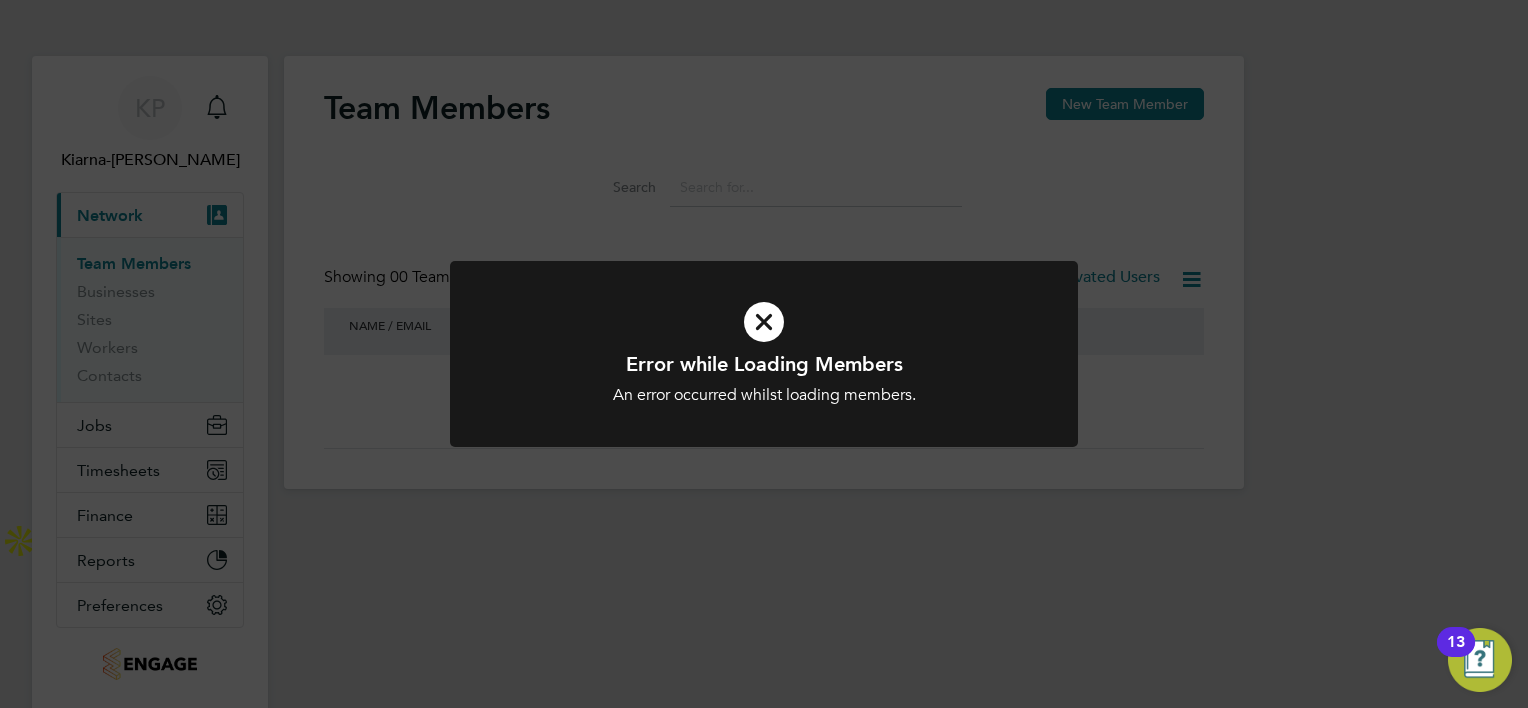 click at bounding box center [764, 322] 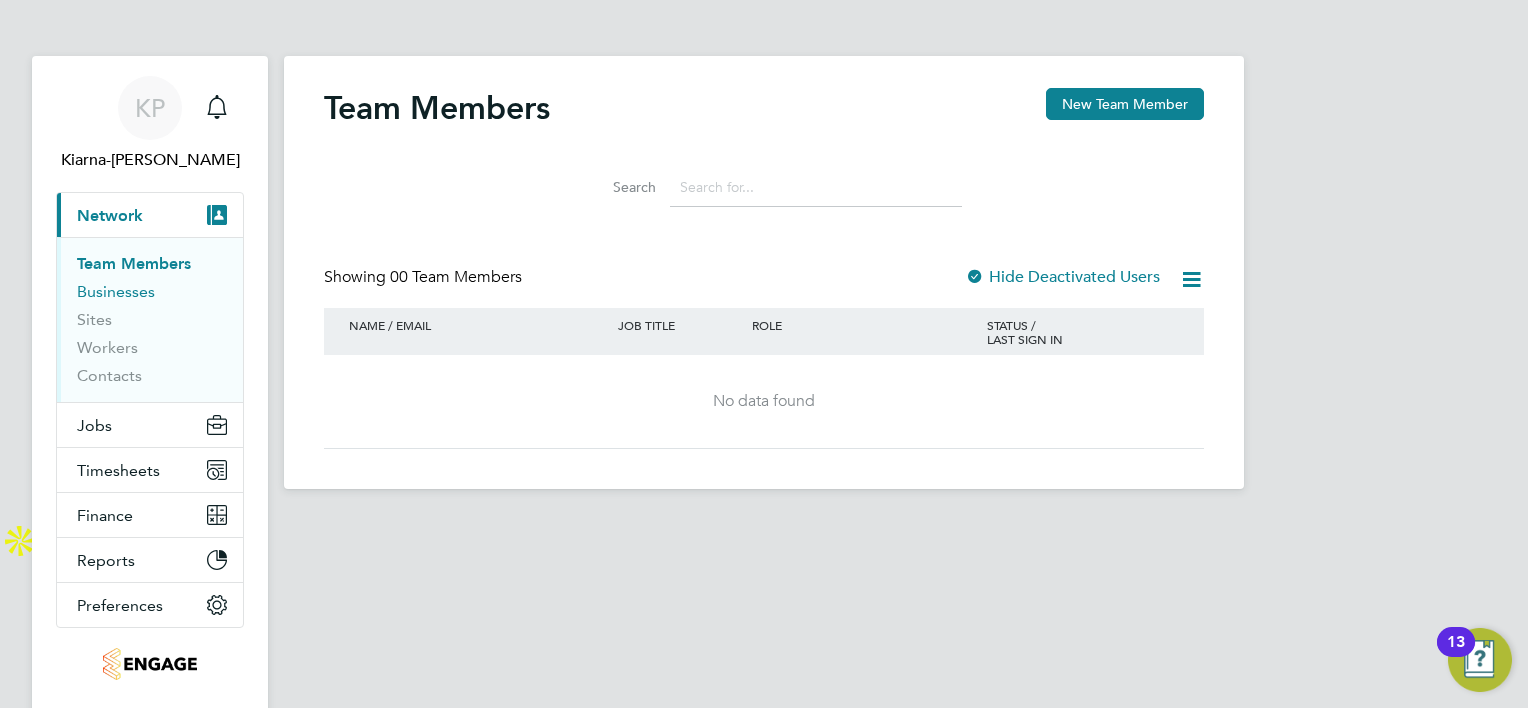 click on "Businesses" at bounding box center [116, 291] 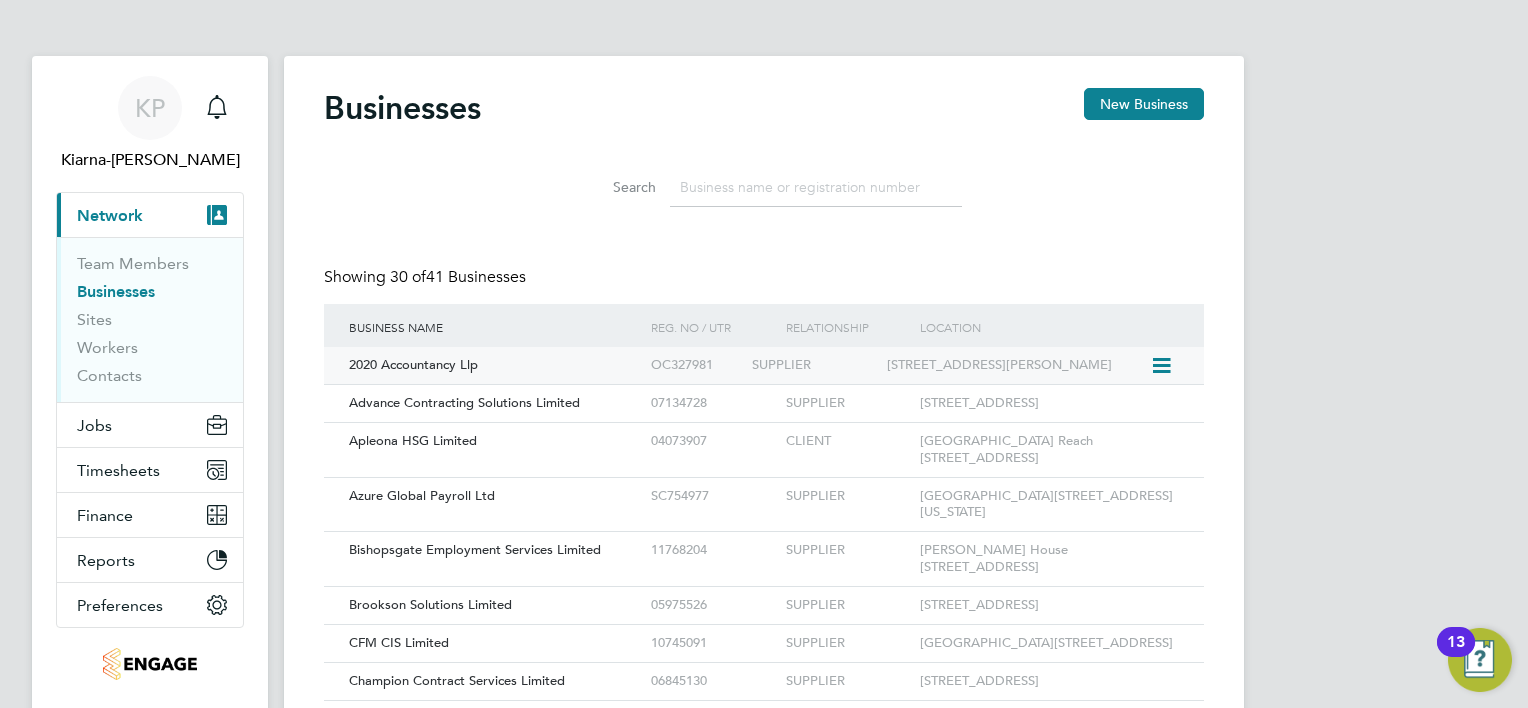 scroll, scrollTop: 10, scrollLeft: 9, axis: both 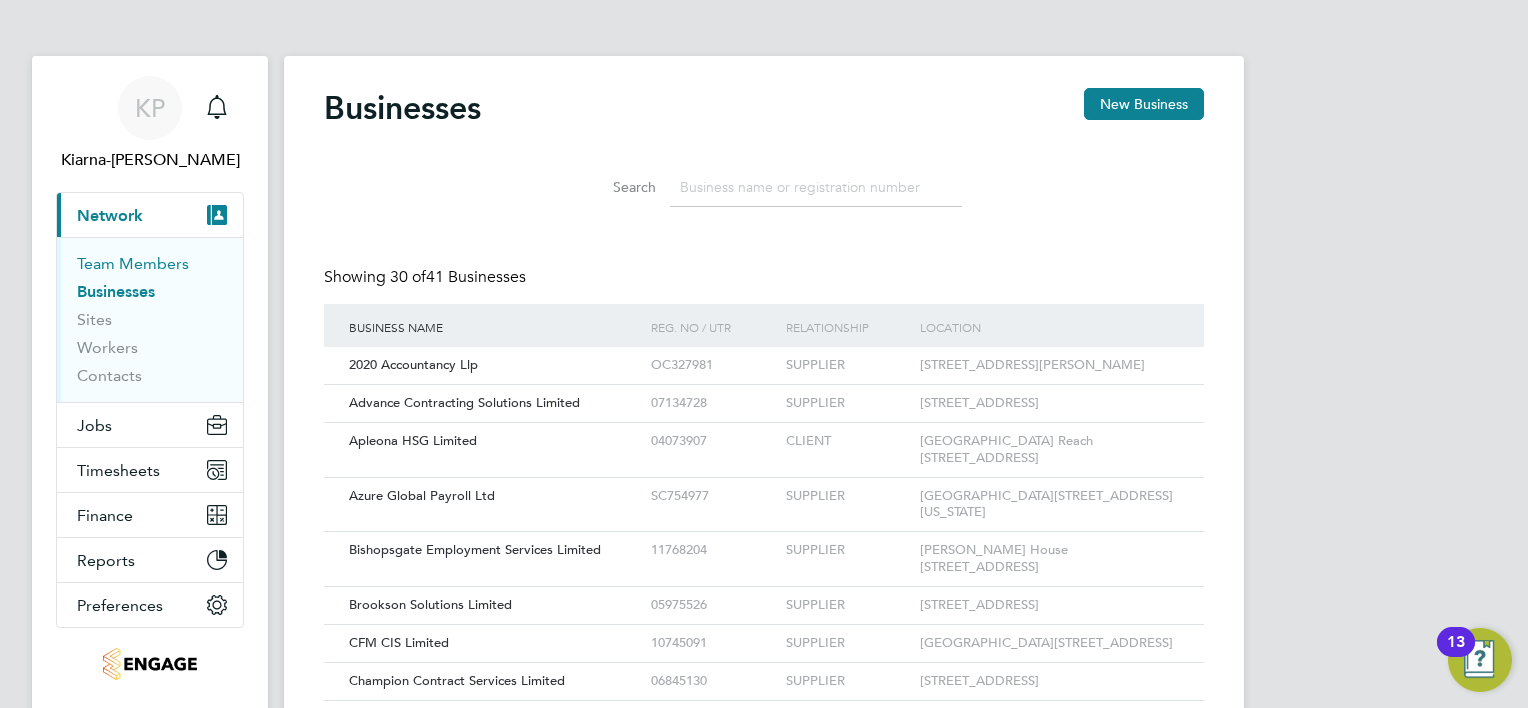 click on "Team Members" at bounding box center (133, 263) 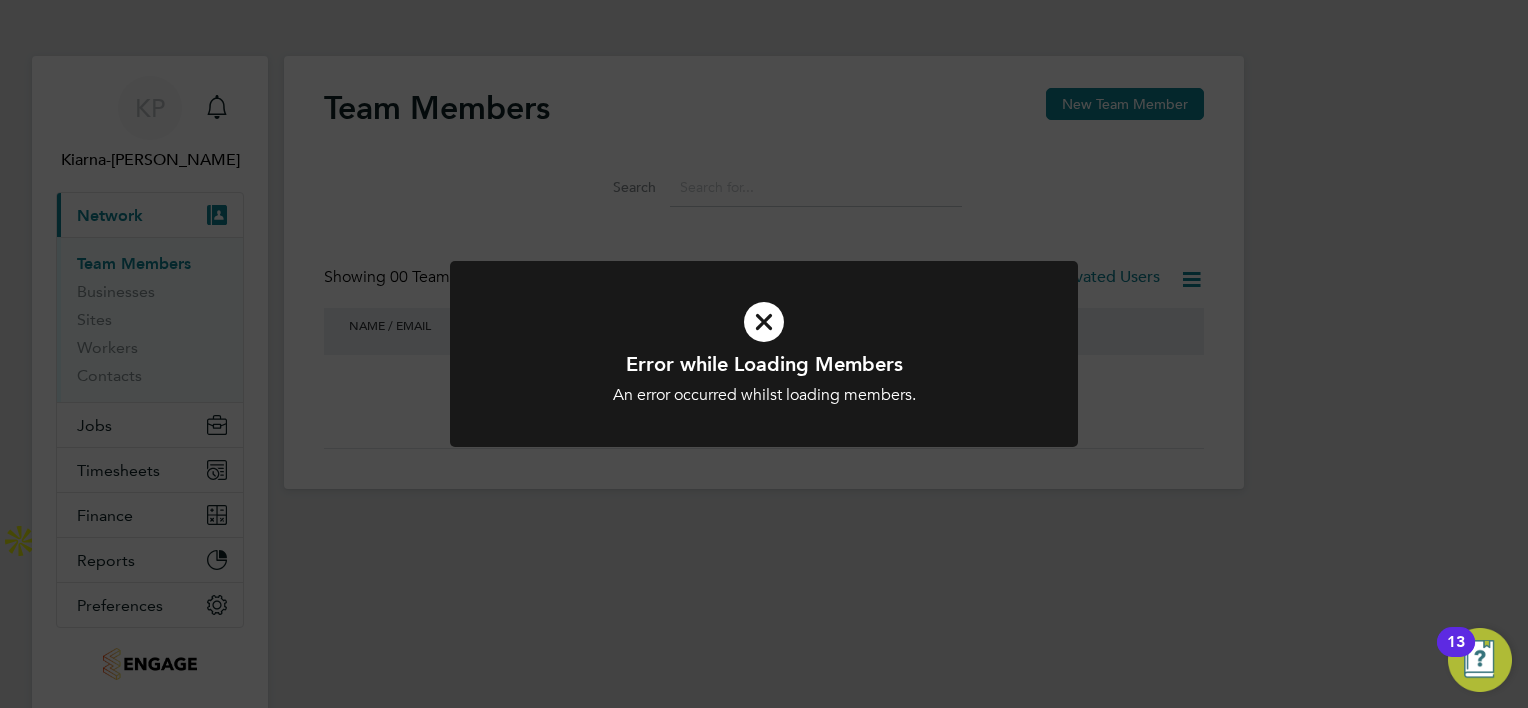 click on "An error occurred whilst loading members." at bounding box center [764, 395] 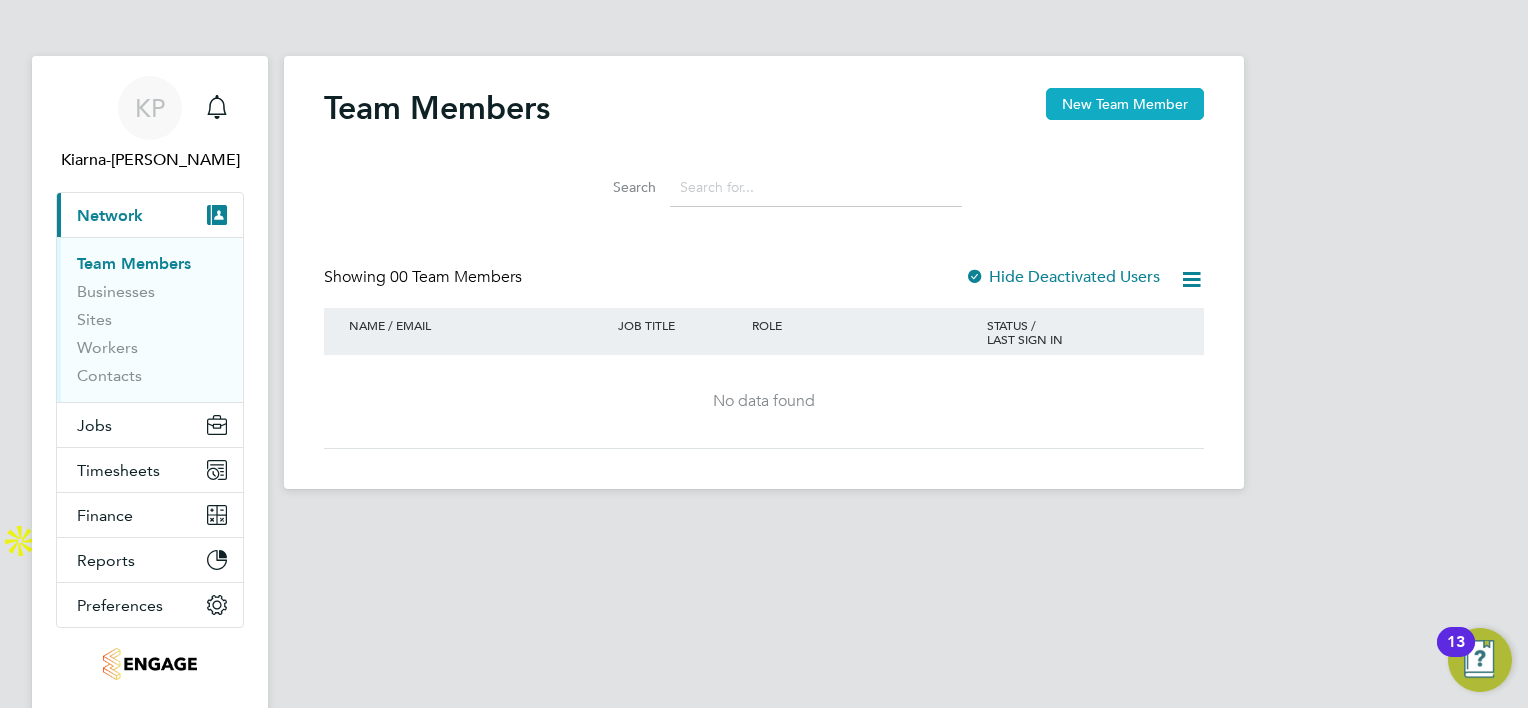 click on "New Team Member" 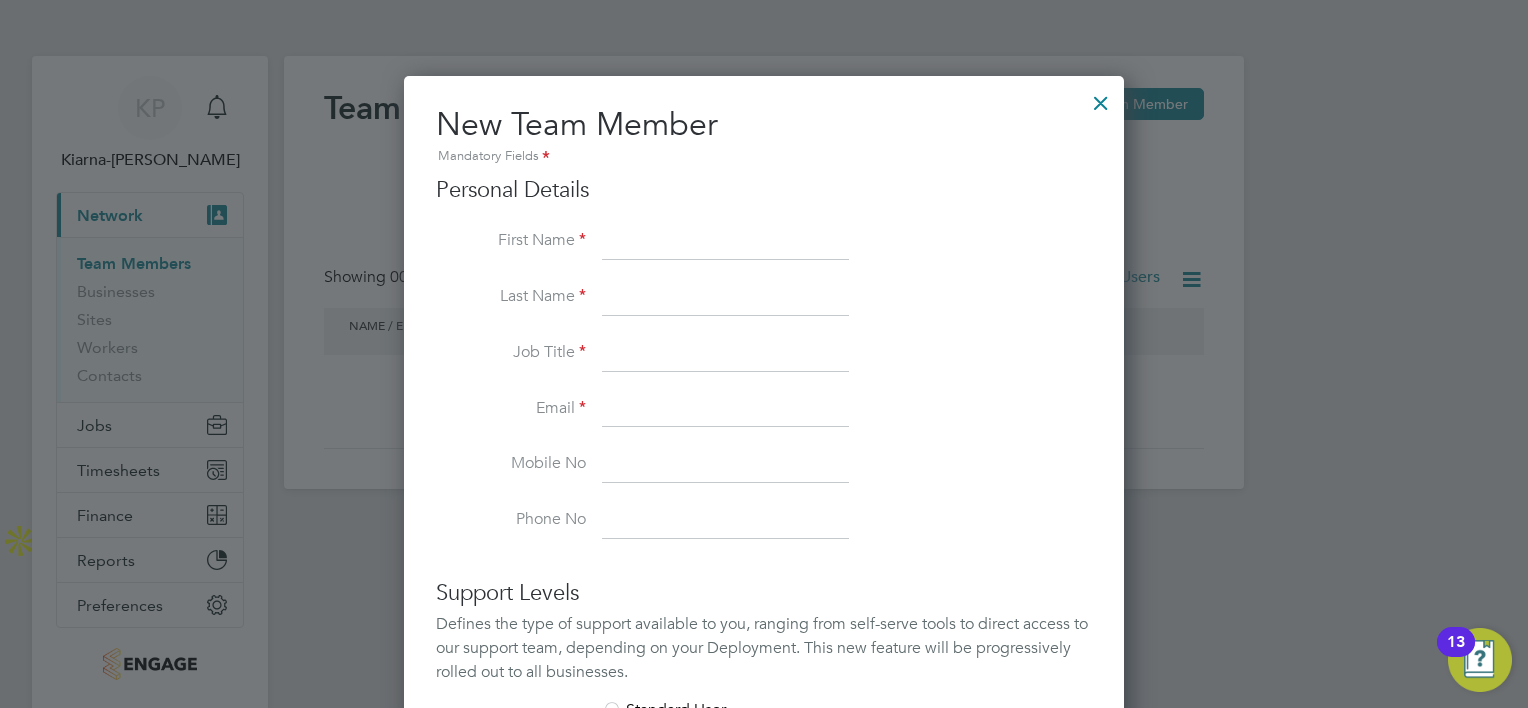 click at bounding box center (1101, 98) 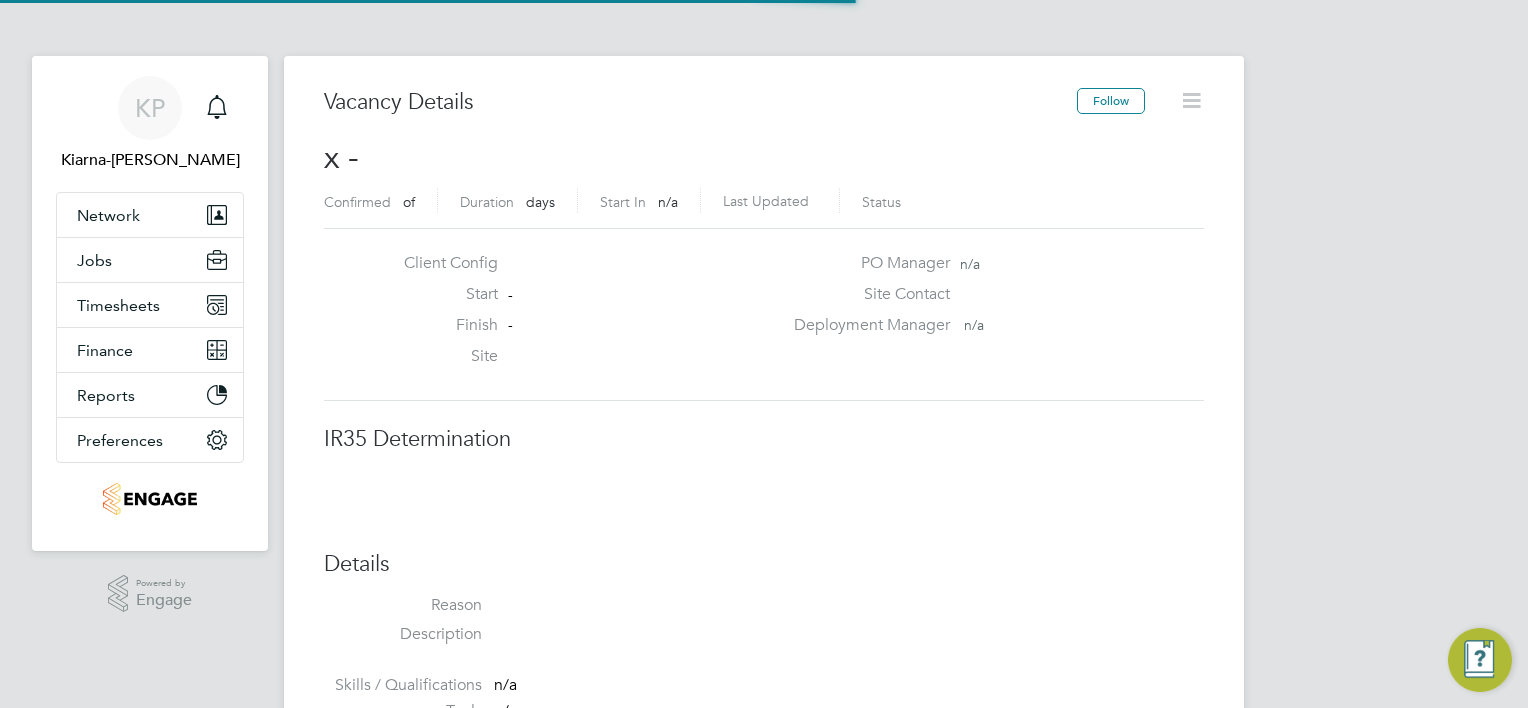 scroll, scrollTop: 0, scrollLeft: 0, axis: both 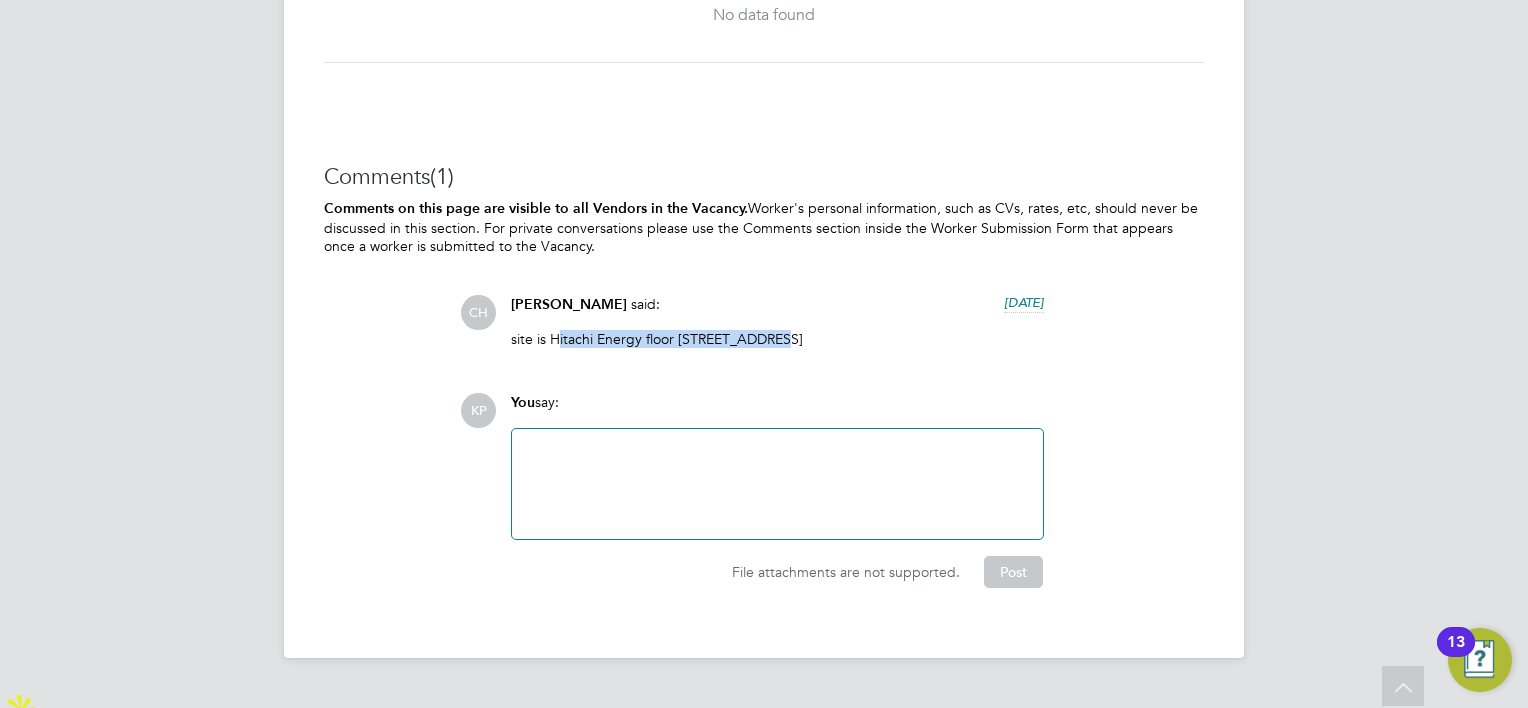 drag, startPoint x: 556, startPoint y: 355, endPoint x: 775, endPoint y: 351, distance: 219.03653 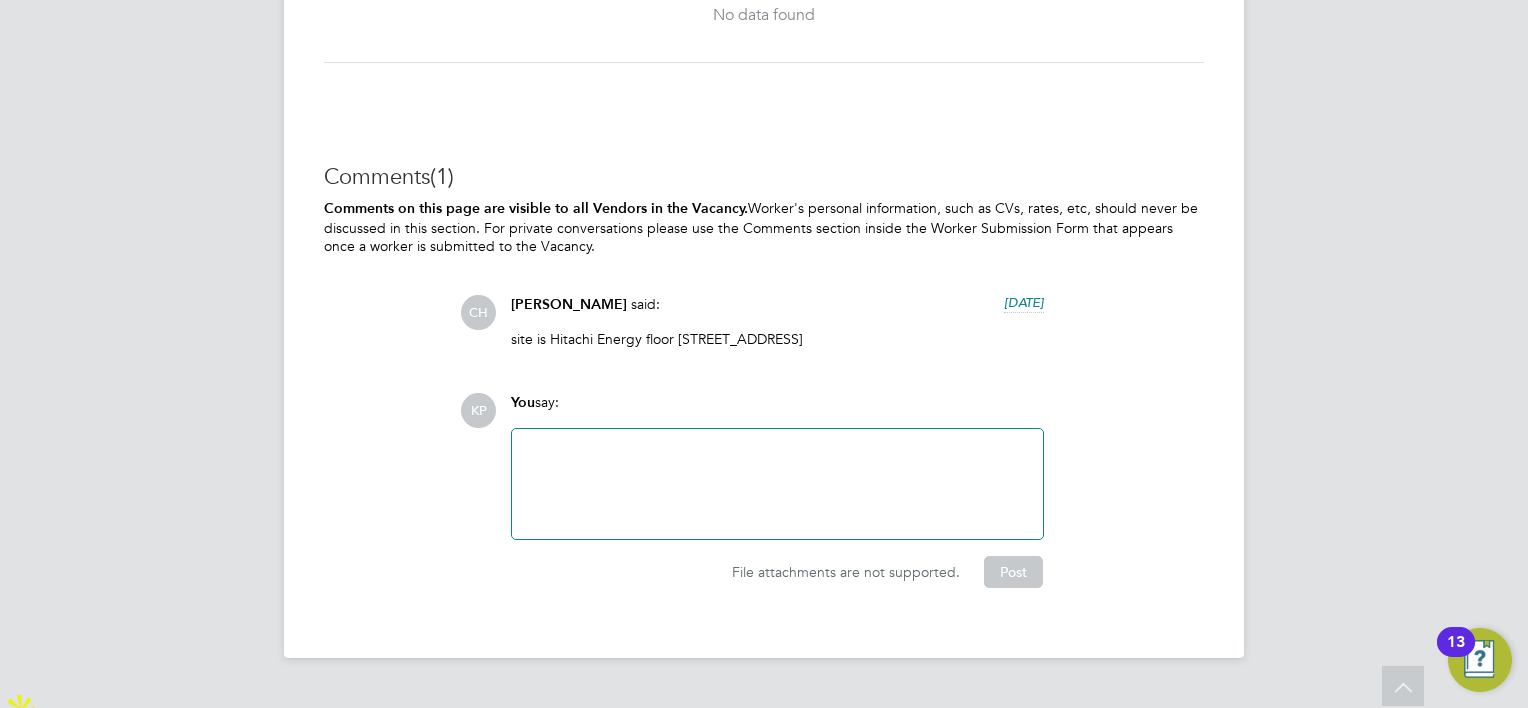drag, startPoint x: 775, startPoint y: 351, endPoint x: 787, endPoint y: 392, distance: 42.72002 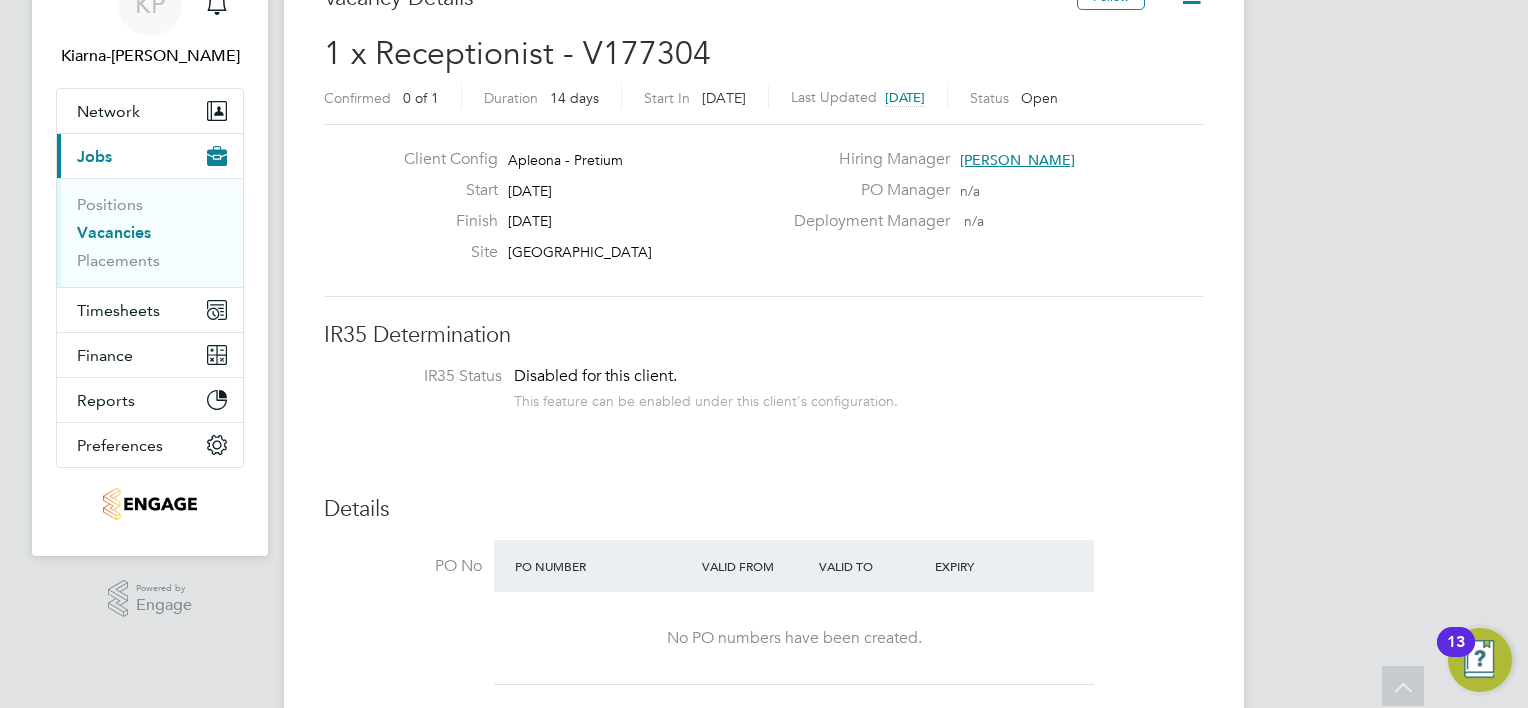 scroll, scrollTop: 0, scrollLeft: 0, axis: both 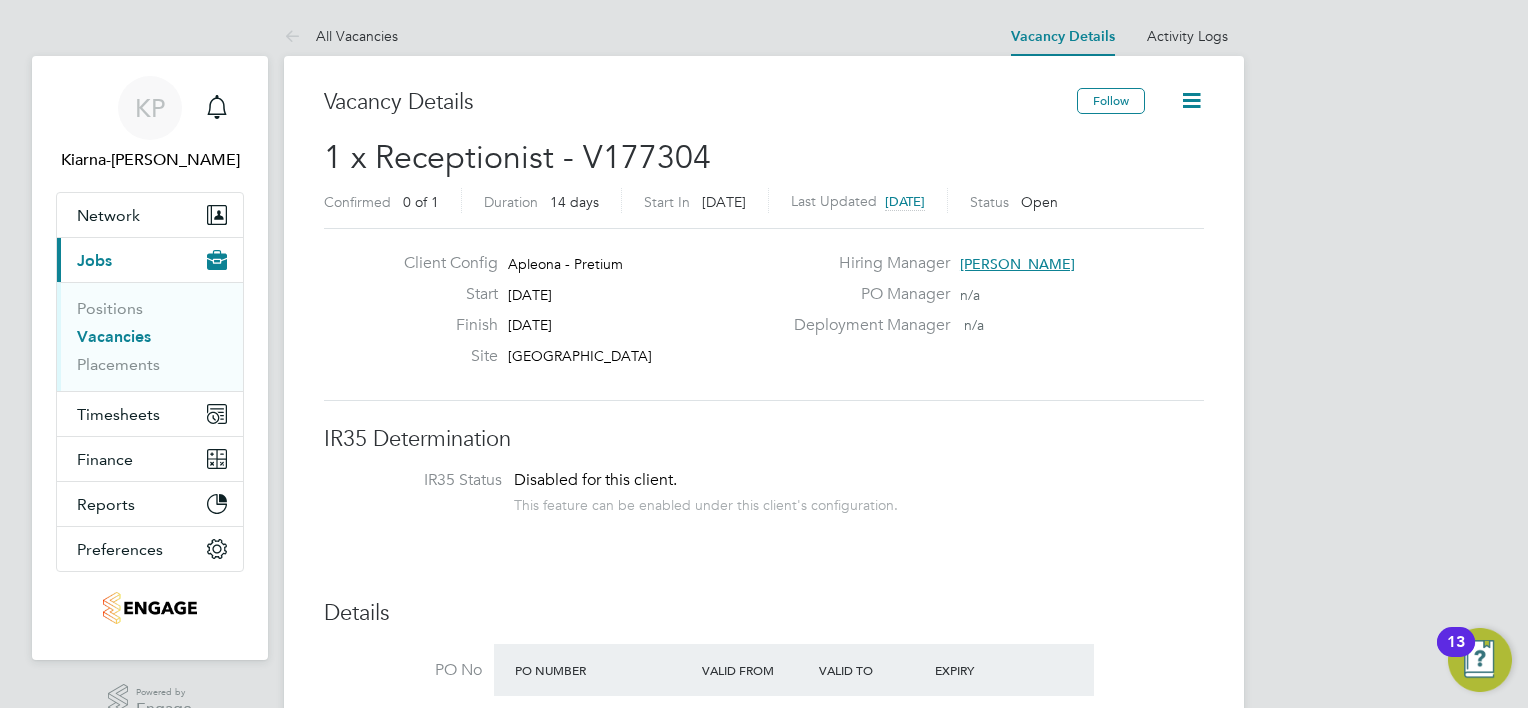 click on "Current page:   Jobs" at bounding box center (150, 260) 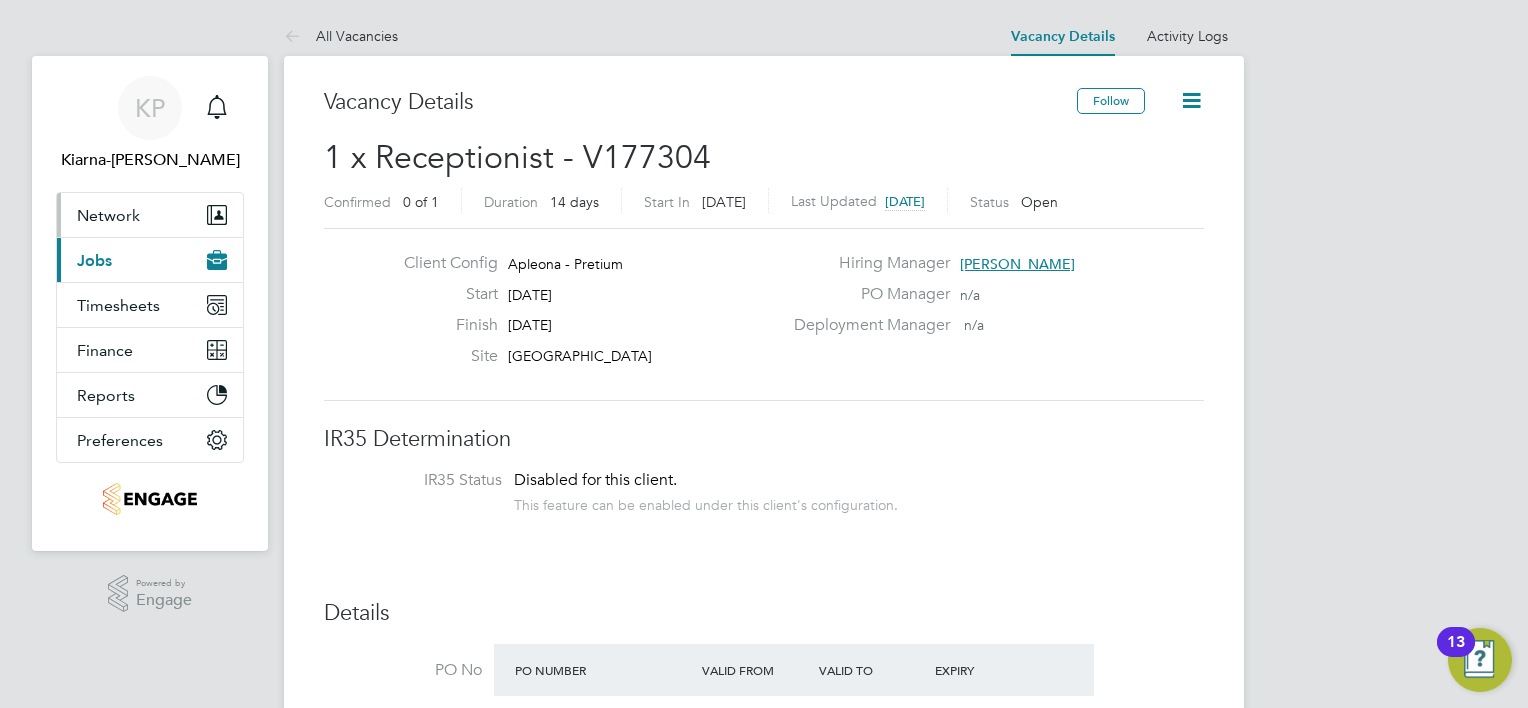 click on "Network" at bounding box center (108, 215) 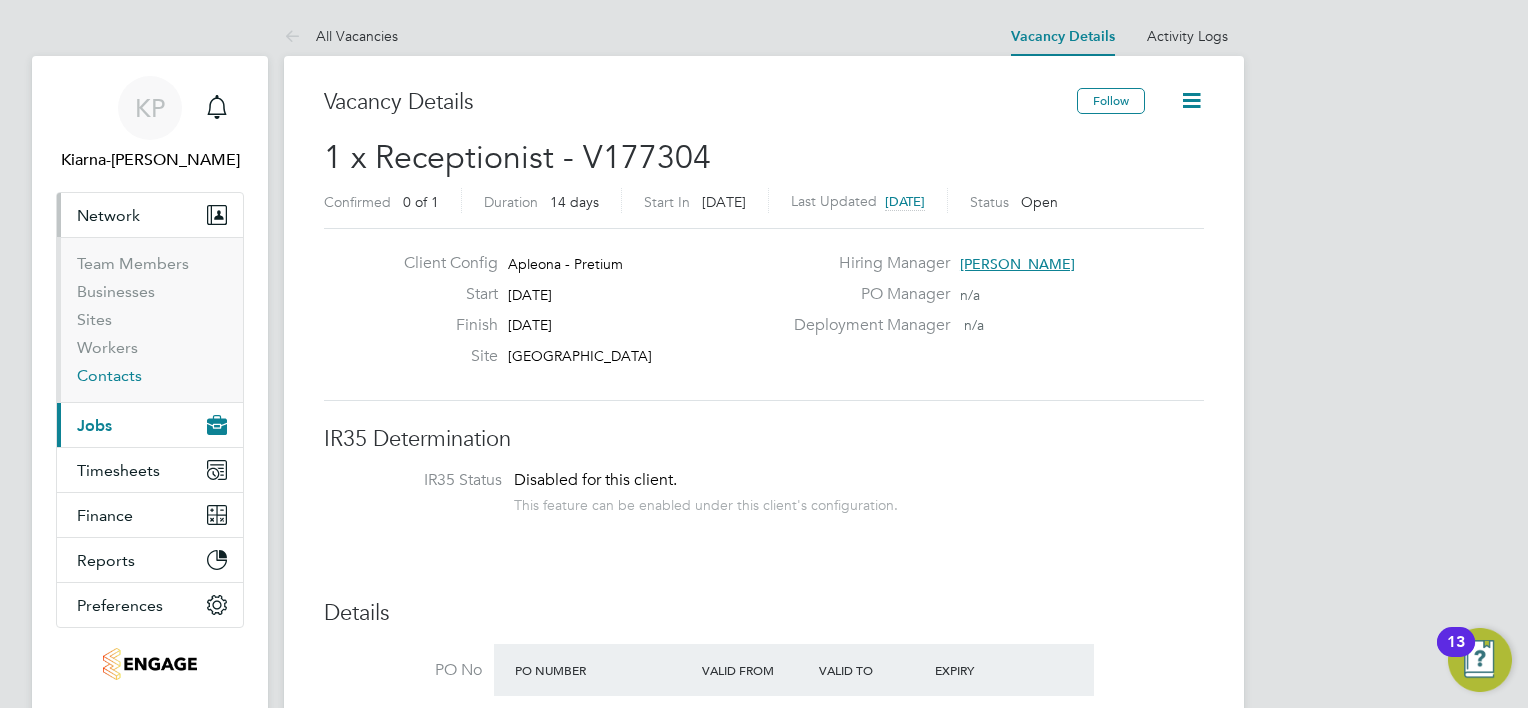click on "Contacts" at bounding box center [109, 375] 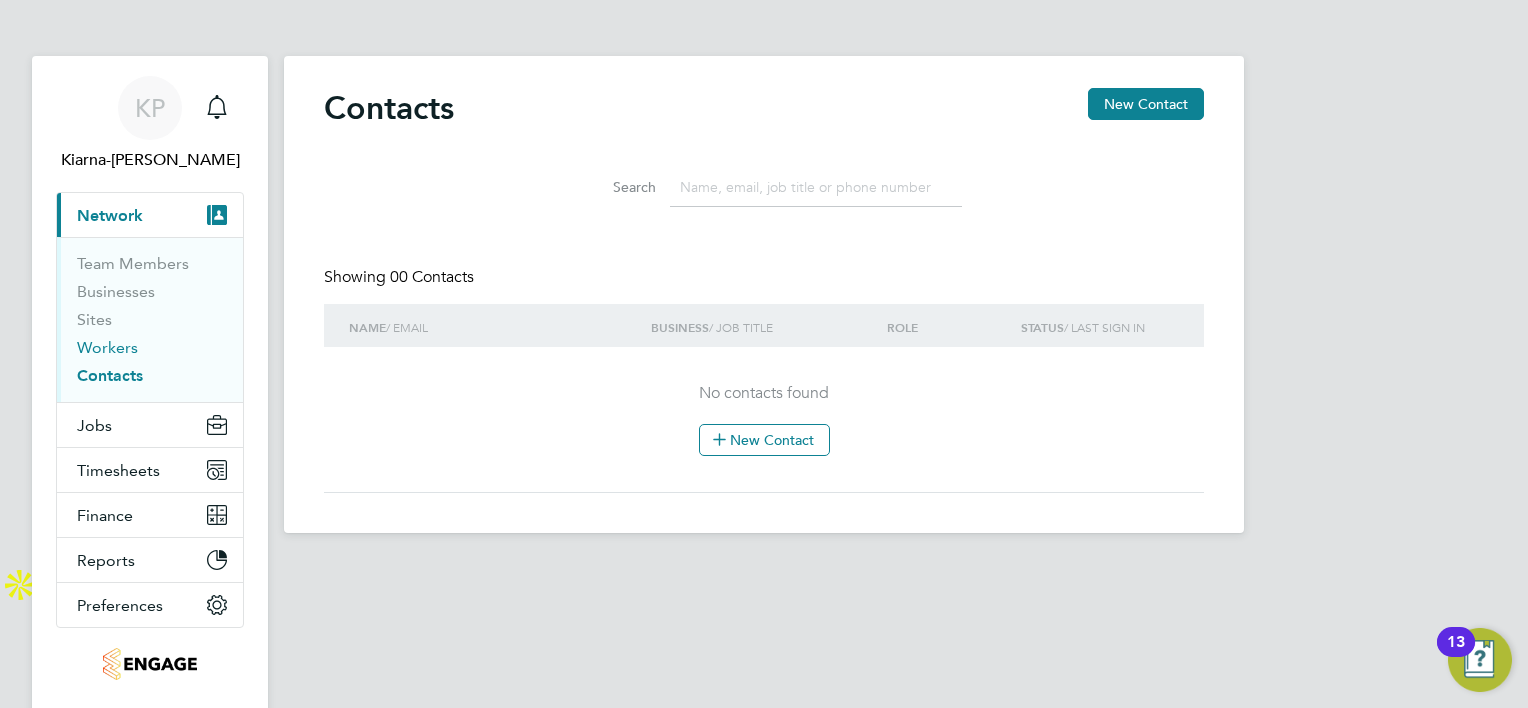 click on "Workers" at bounding box center [107, 347] 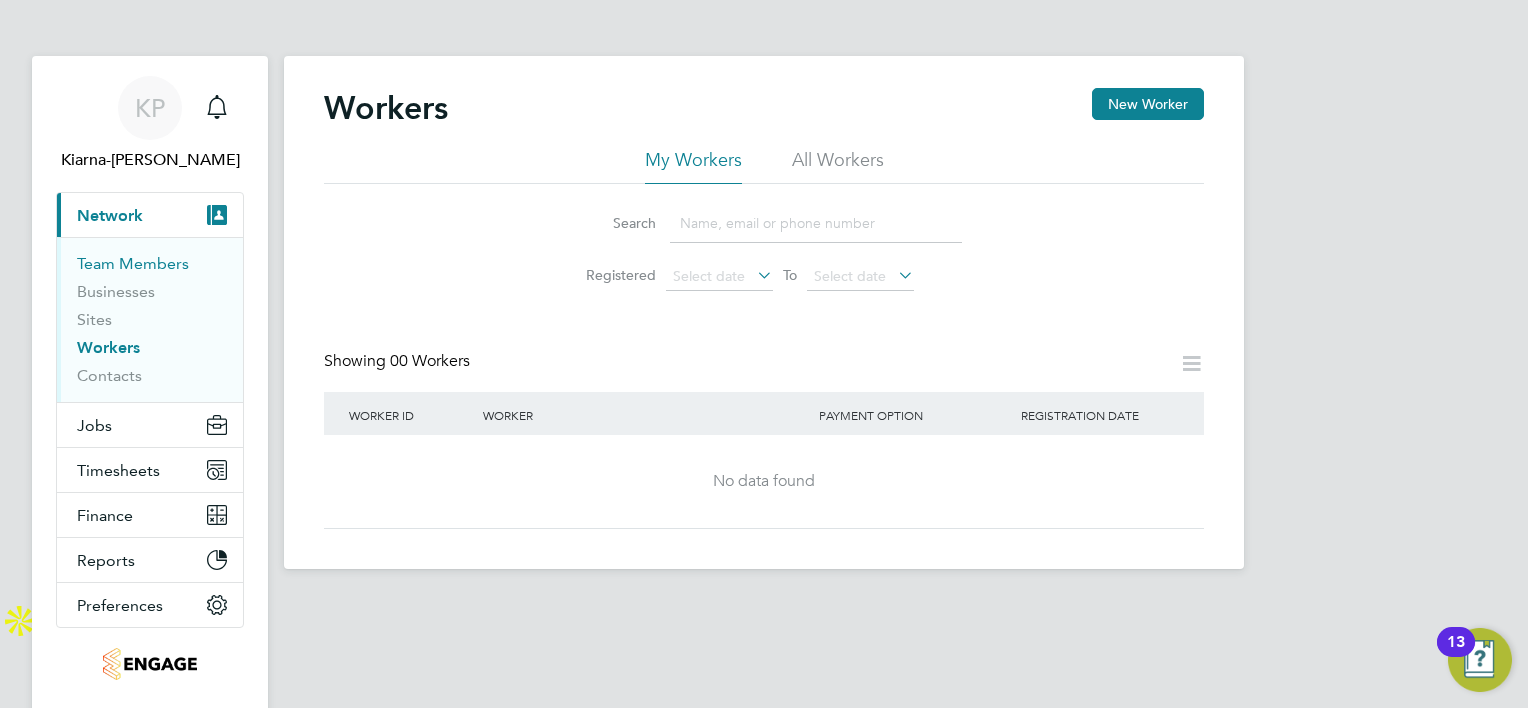 click on "Team Members" at bounding box center (133, 263) 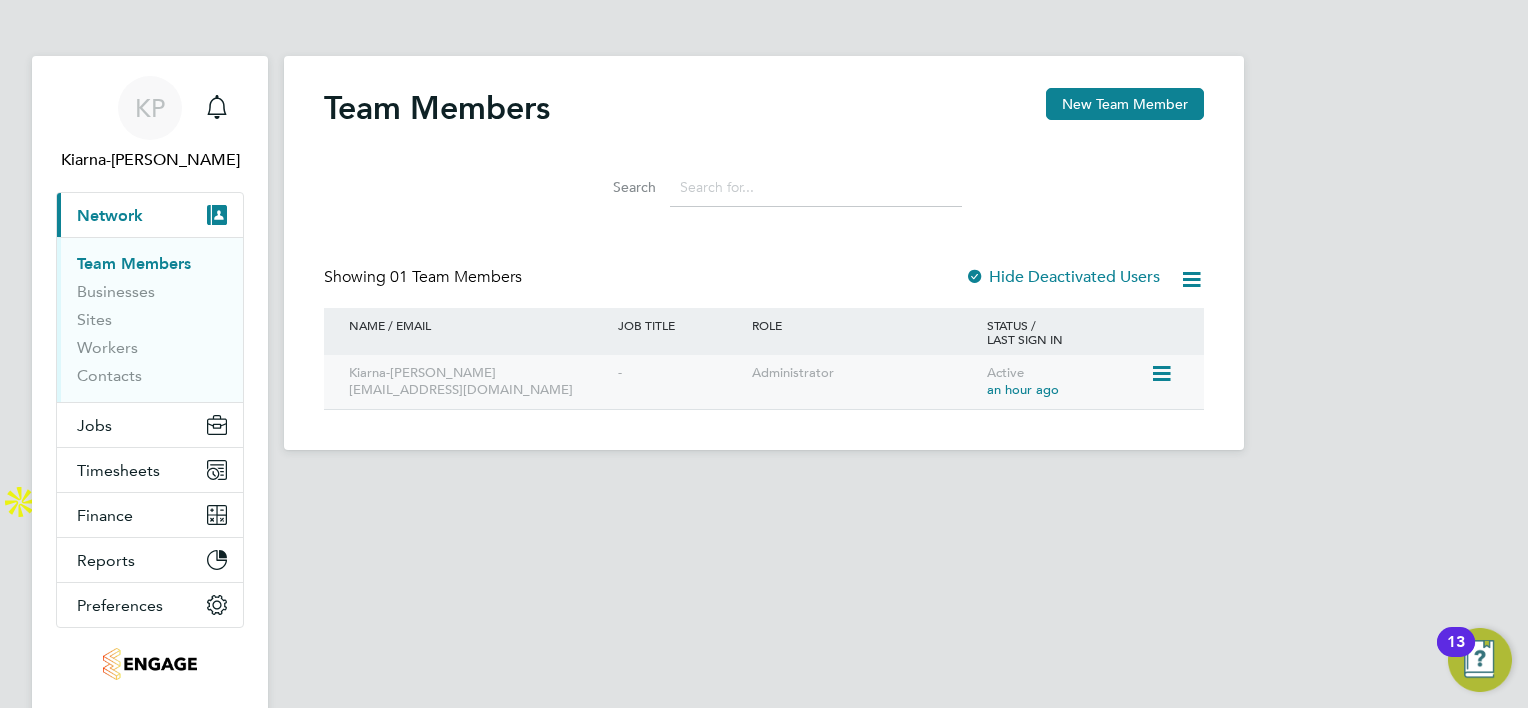 click on "Administrator" 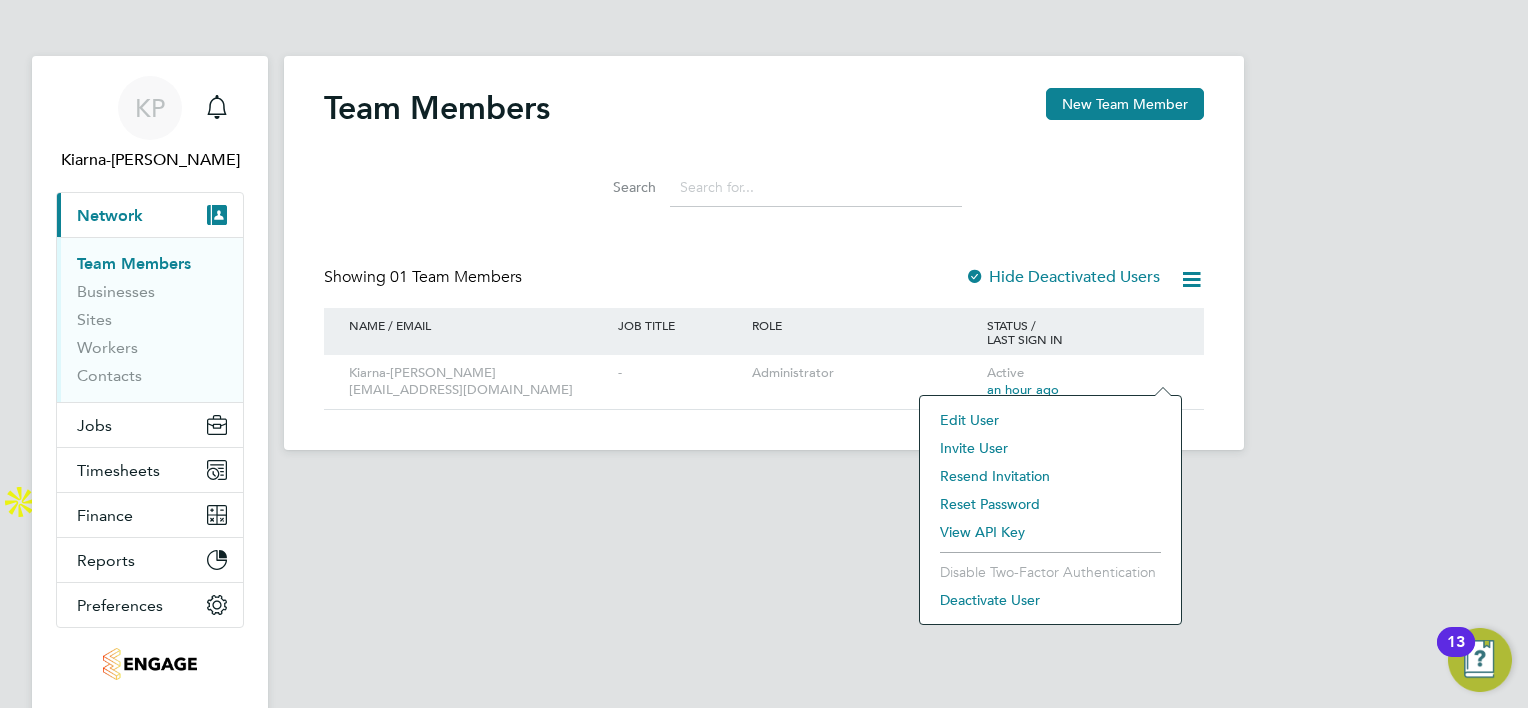 click on "Edit User" 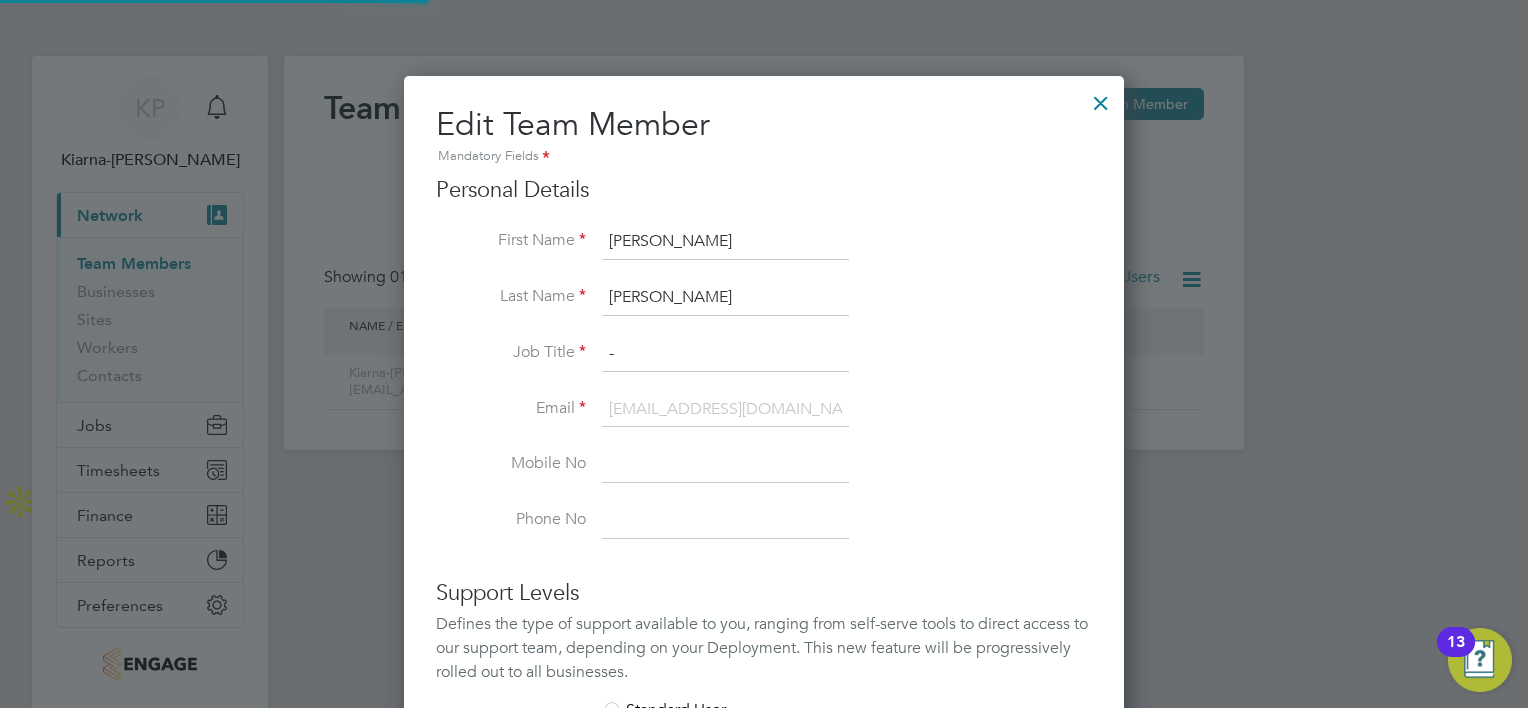 scroll, scrollTop: 9, scrollLeft: 10, axis: both 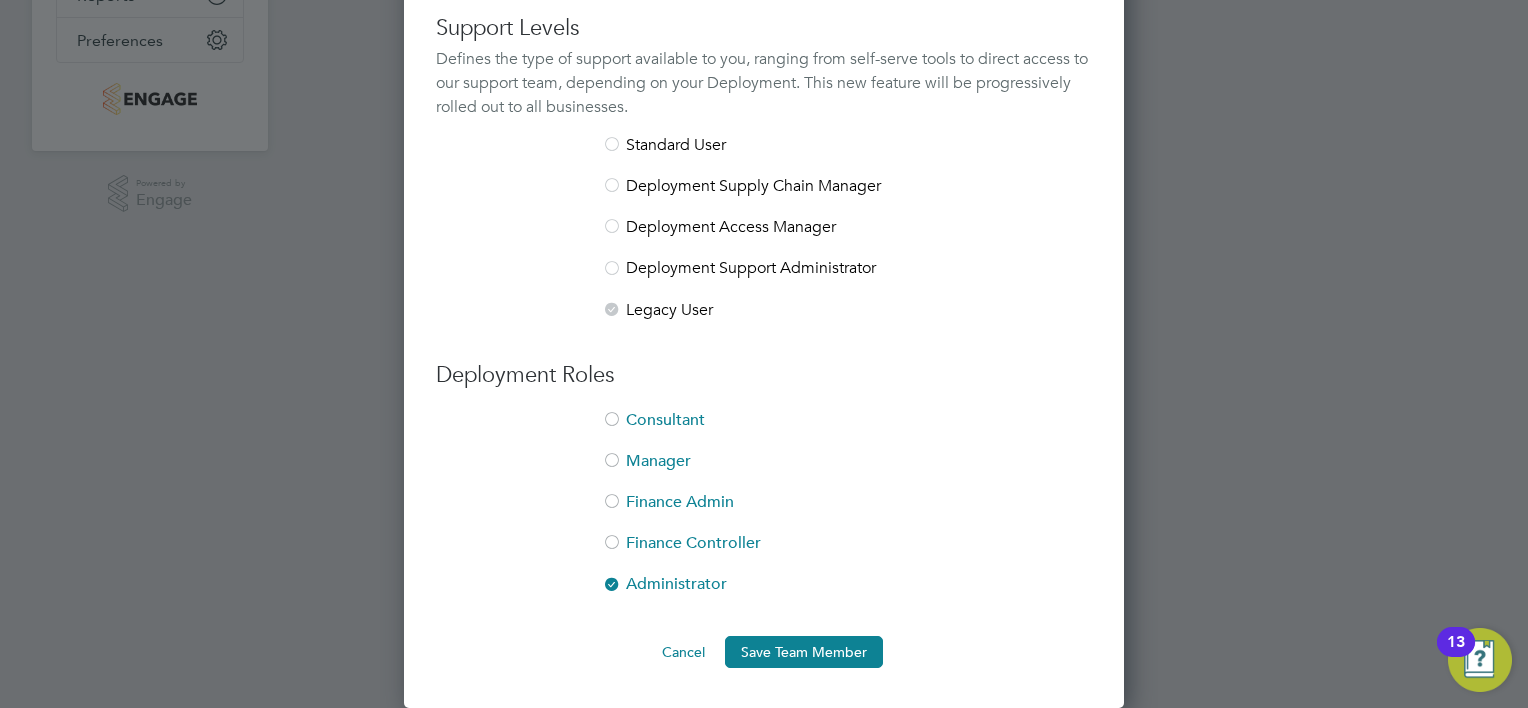 click on "Manager" at bounding box center (764, 471) 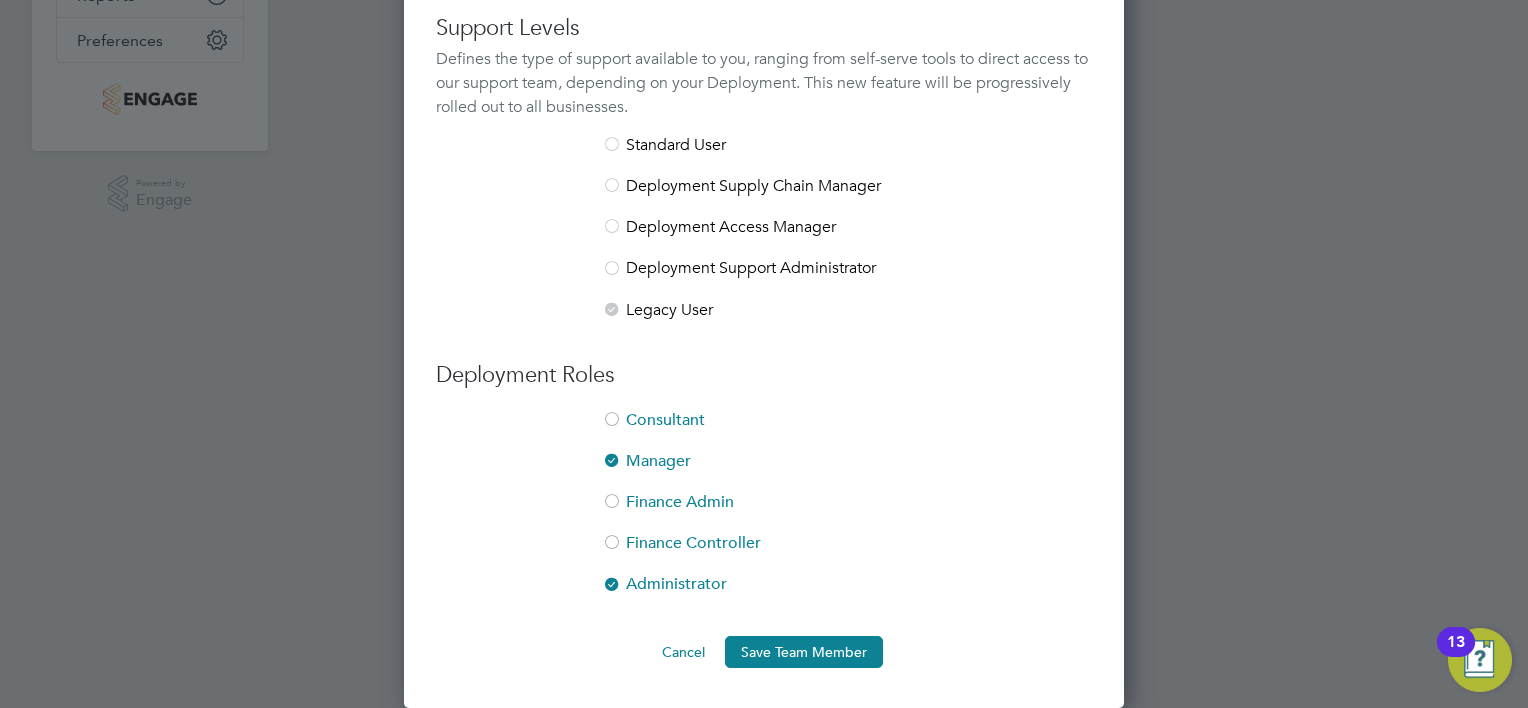click on "Administrator" at bounding box center [764, 594] 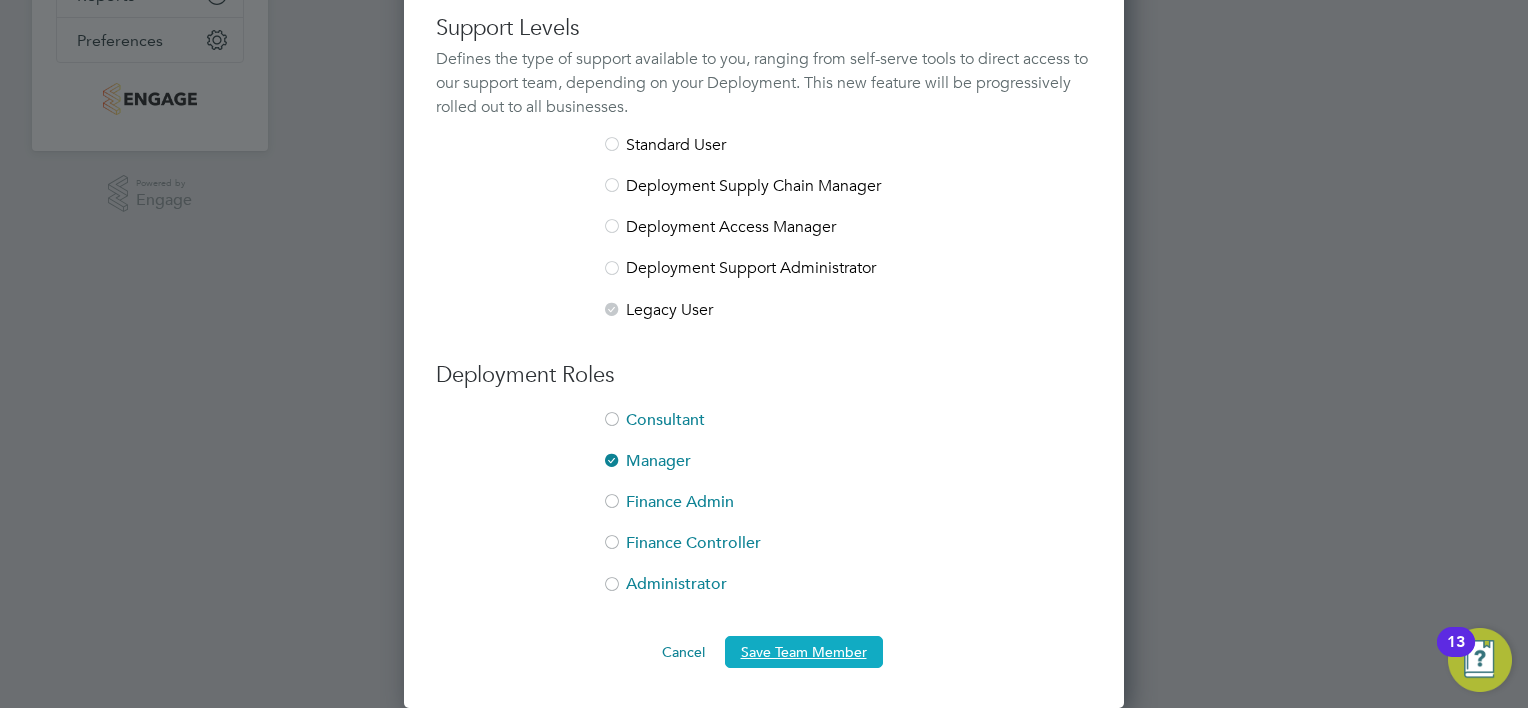click on "Save Team Member" at bounding box center [804, 652] 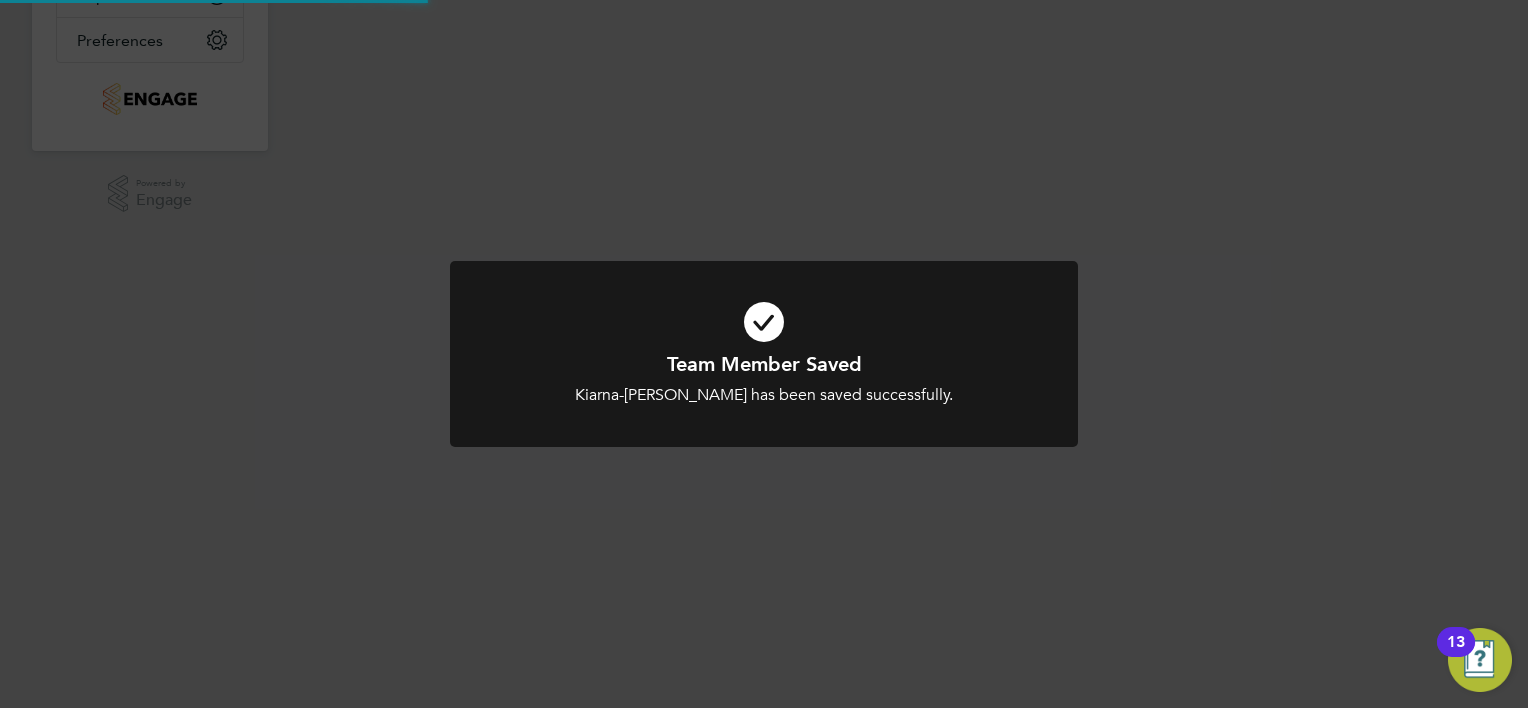 scroll, scrollTop: 92, scrollLeft: 0, axis: vertical 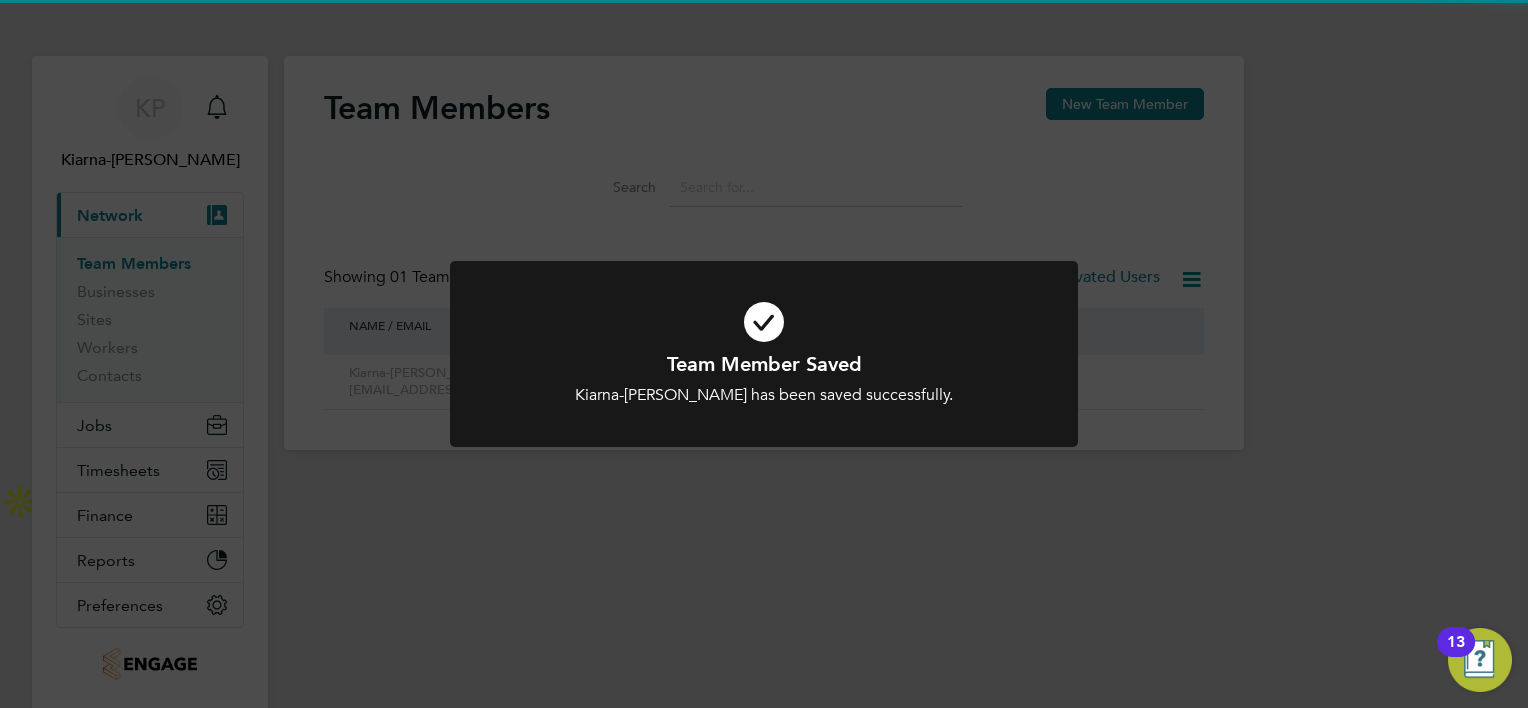 click on "Team Member Saved Kiarna-Jade Palmer has been saved successfully. Cancel Okay" 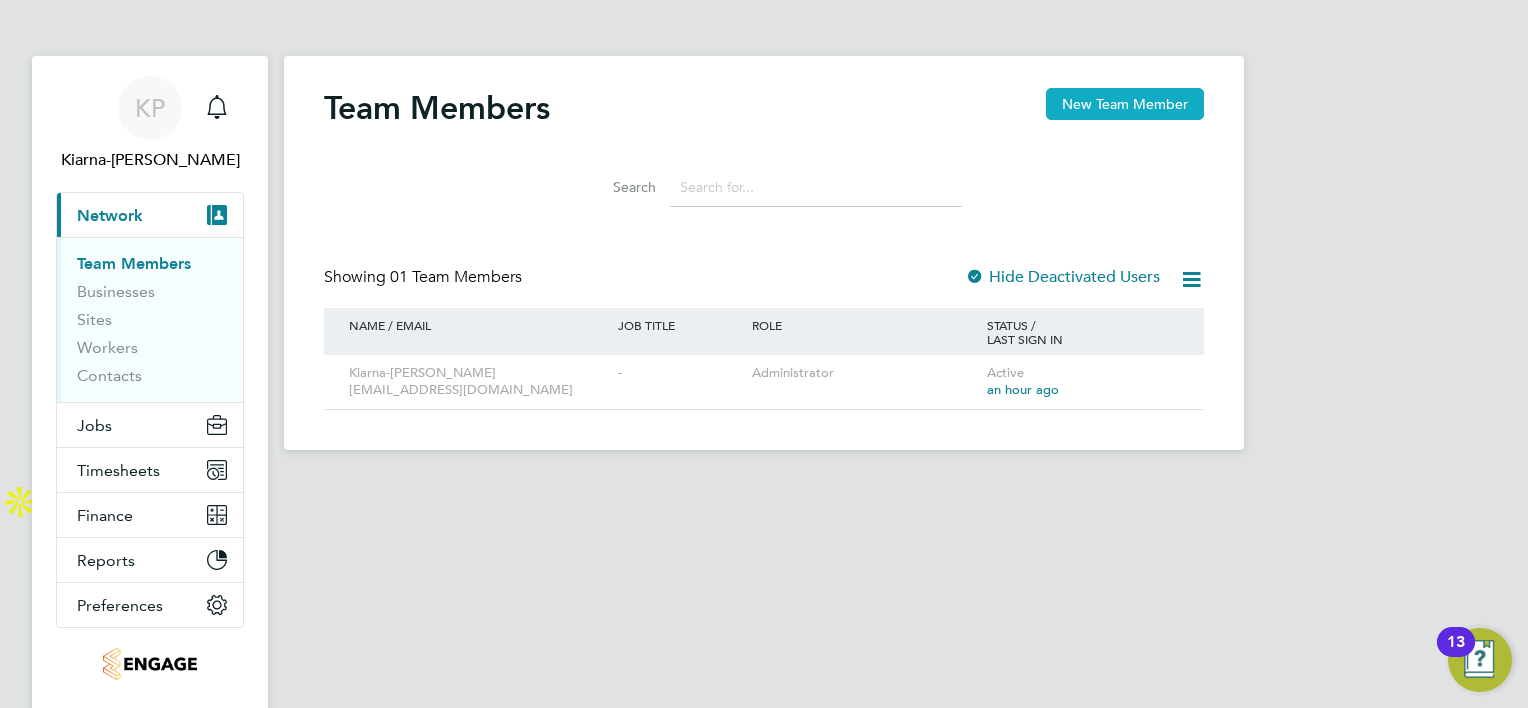 click on "New Team Member" 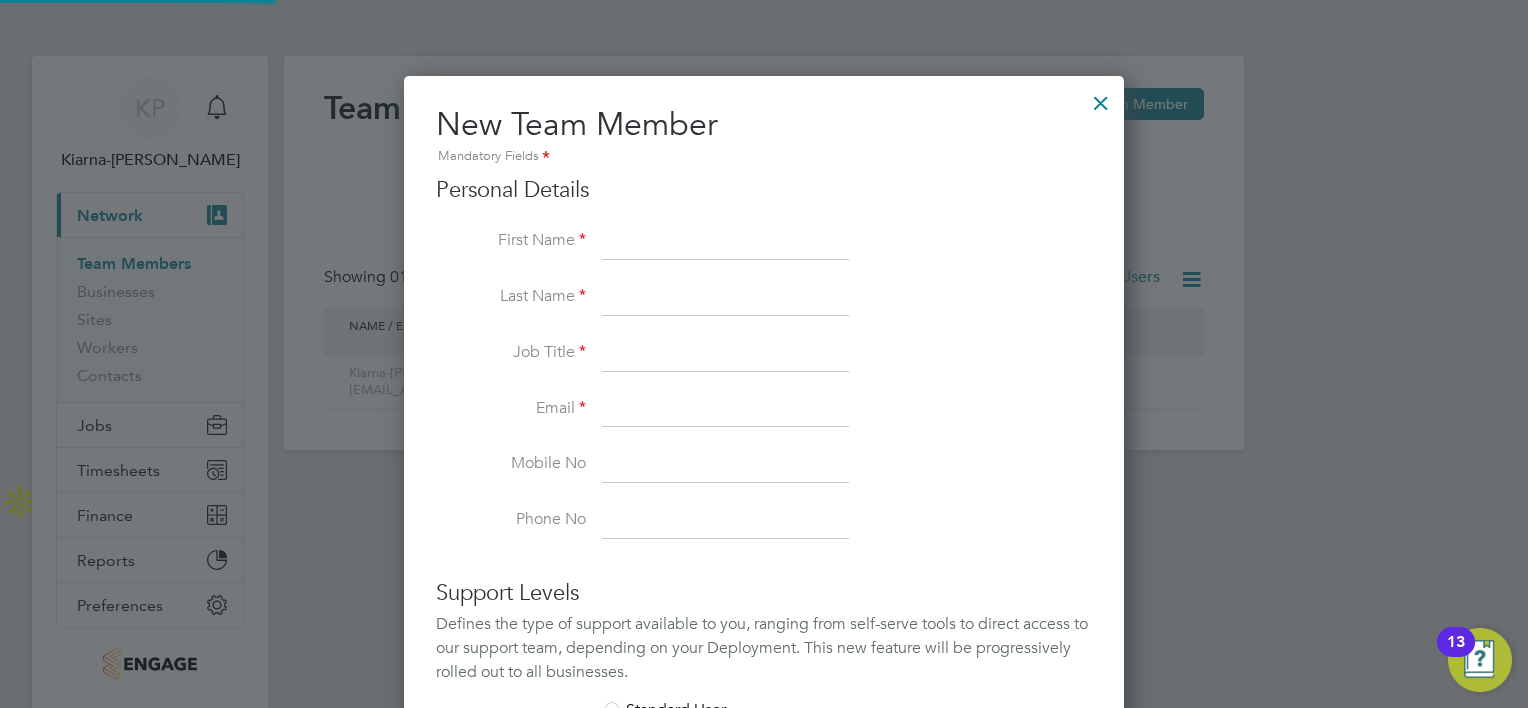 scroll, scrollTop: 9, scrollLeft: 10, axis: both 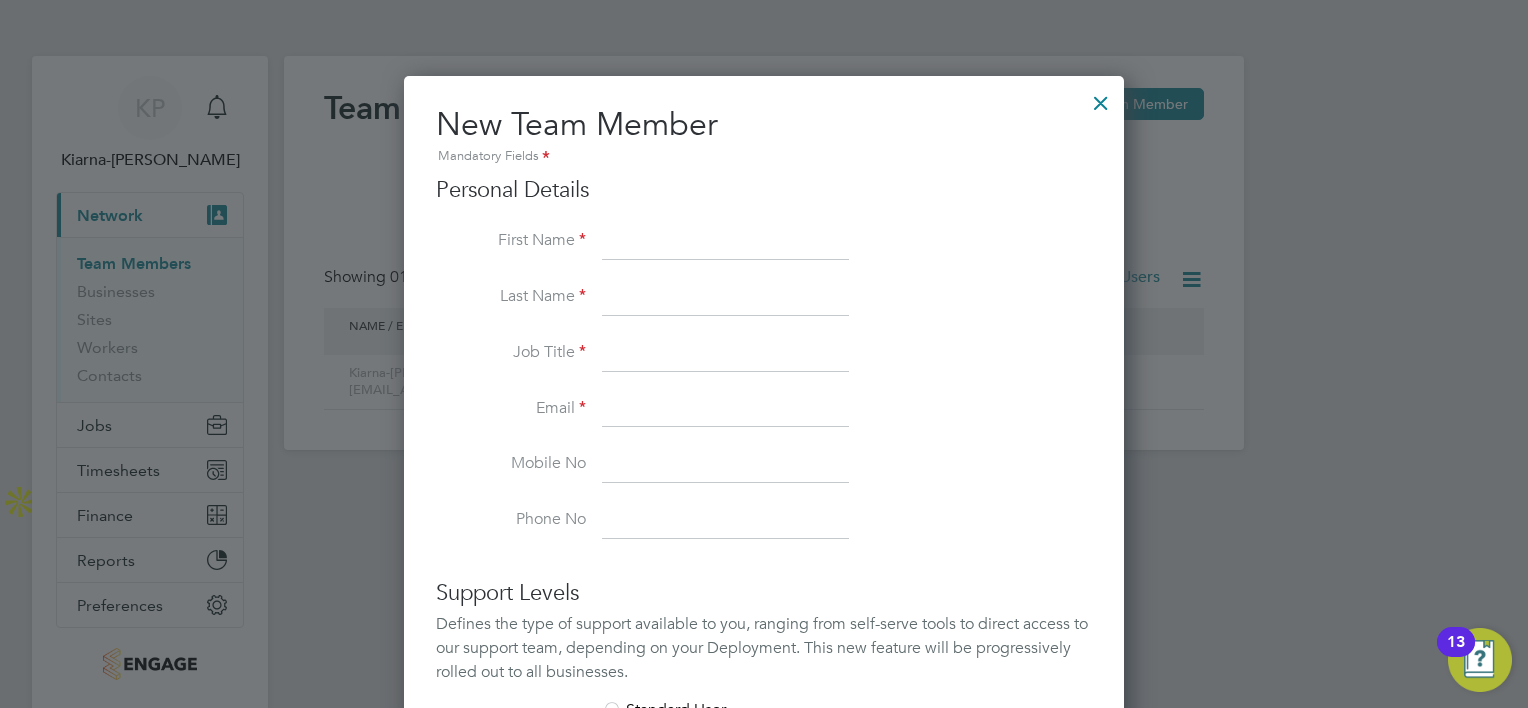 click at bounding box center [725, 242] 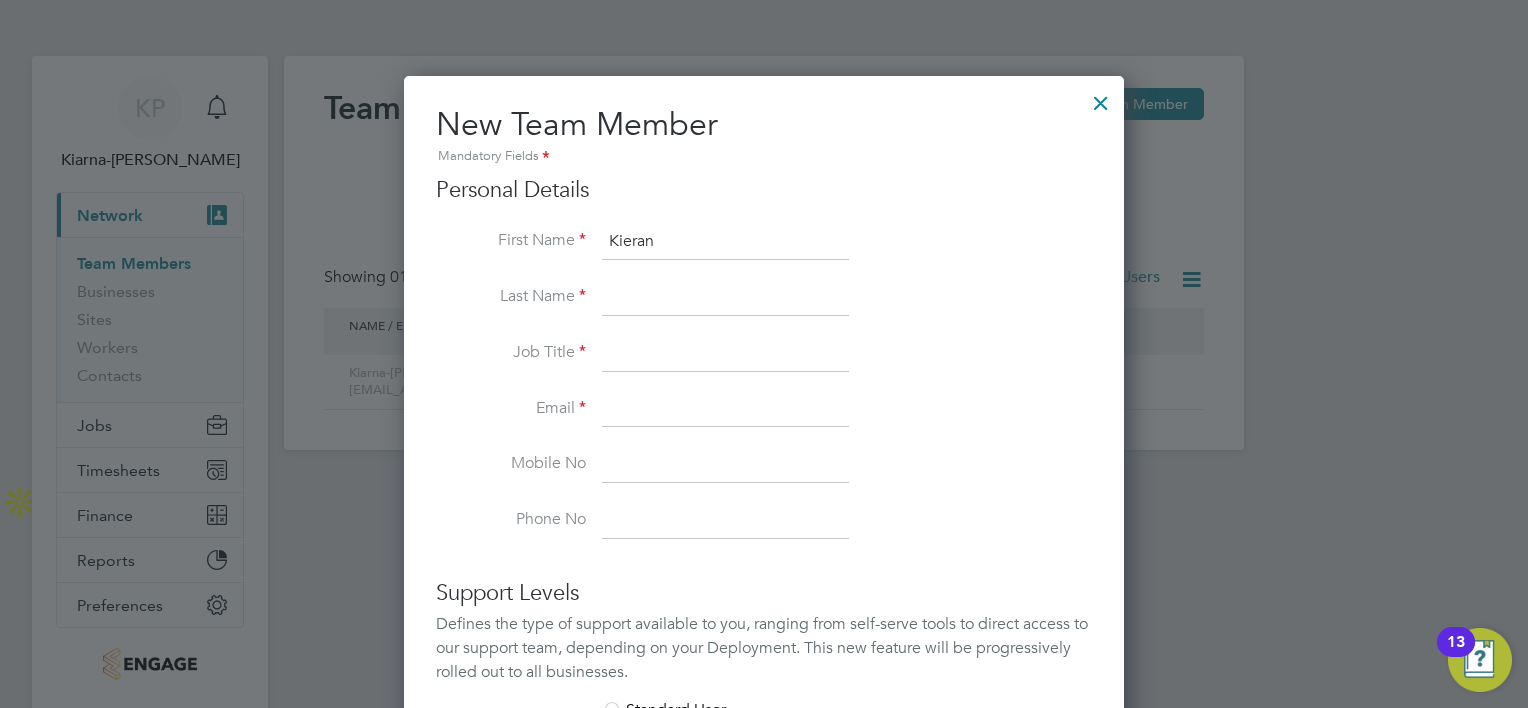 type on "Kieran" 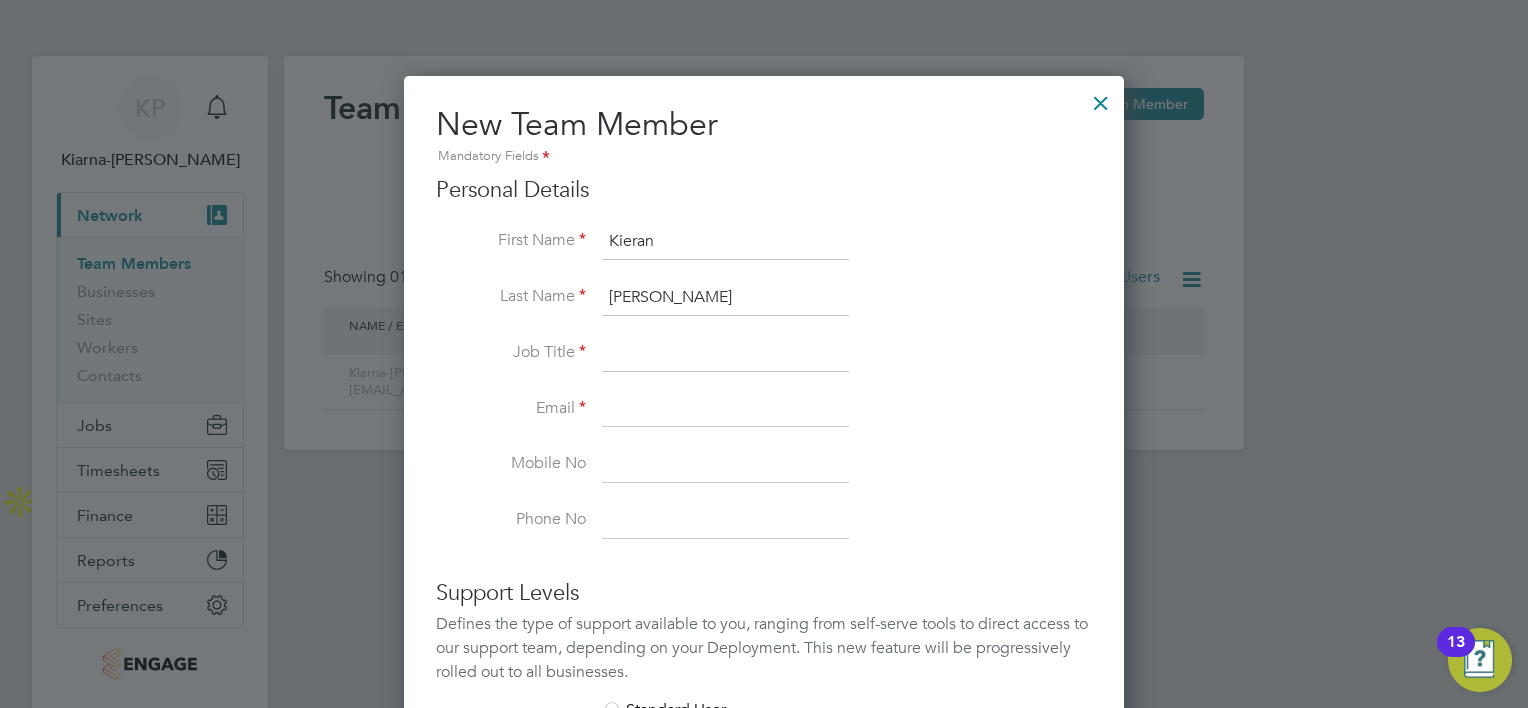 type on "Edwards" 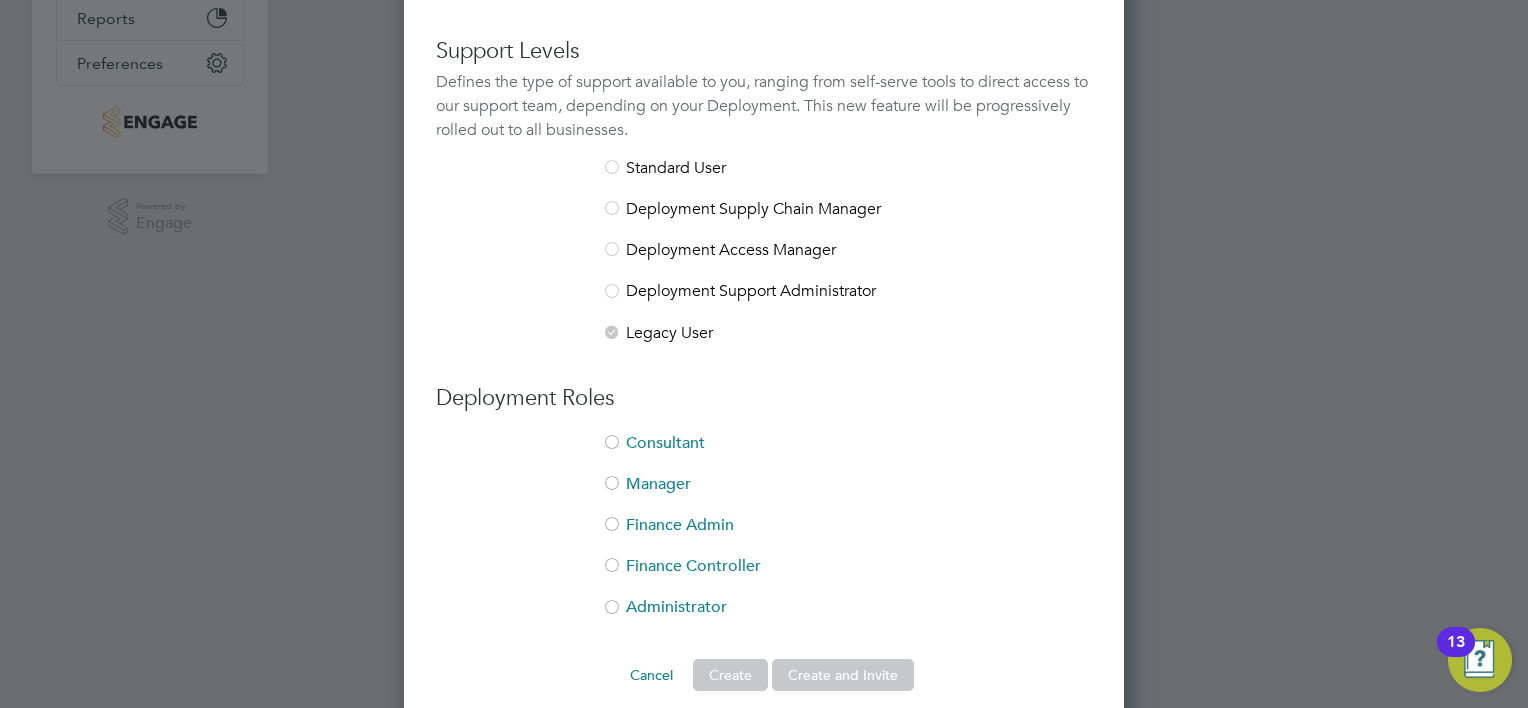 scroll, scrollTop: 565, scrollLeft: 0, axis: vertical 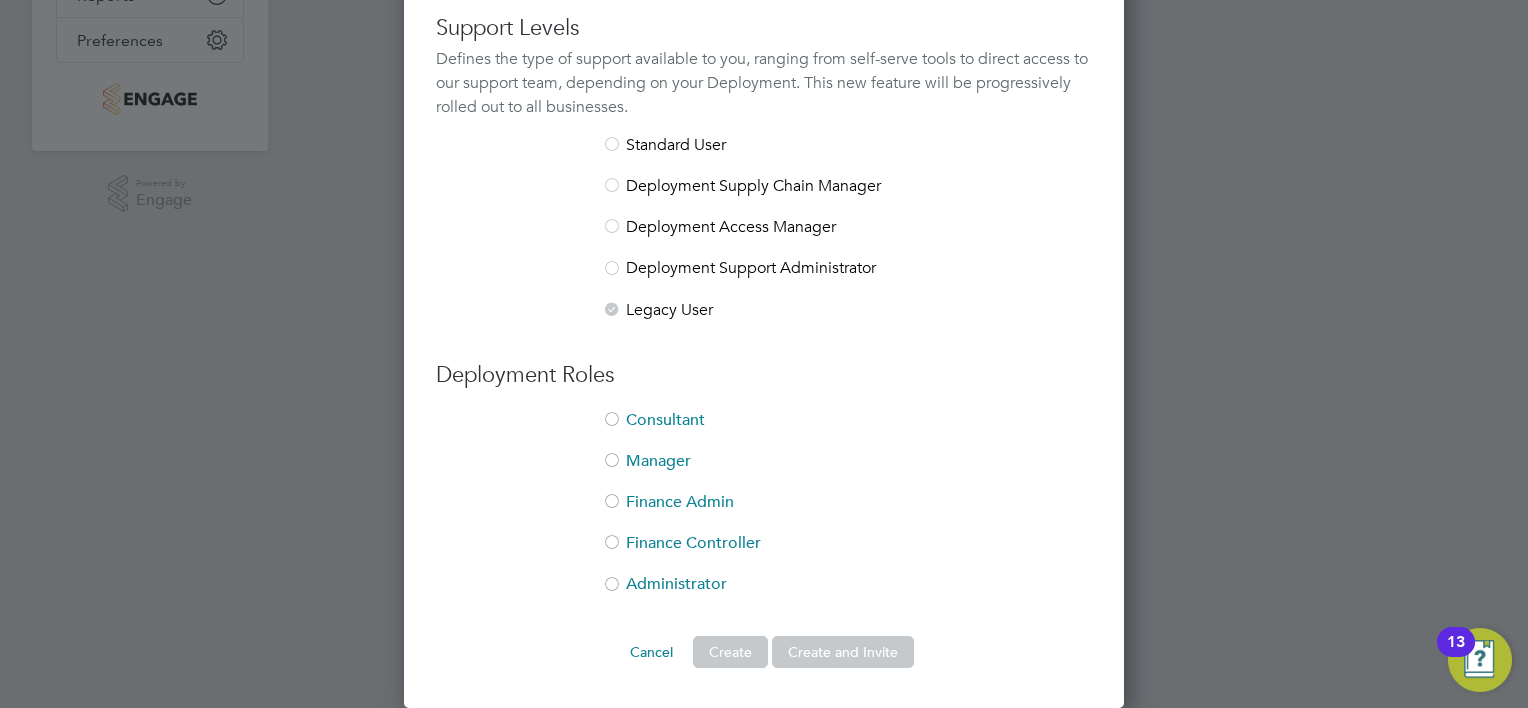 type on "Kieran@modedge.co.uk" 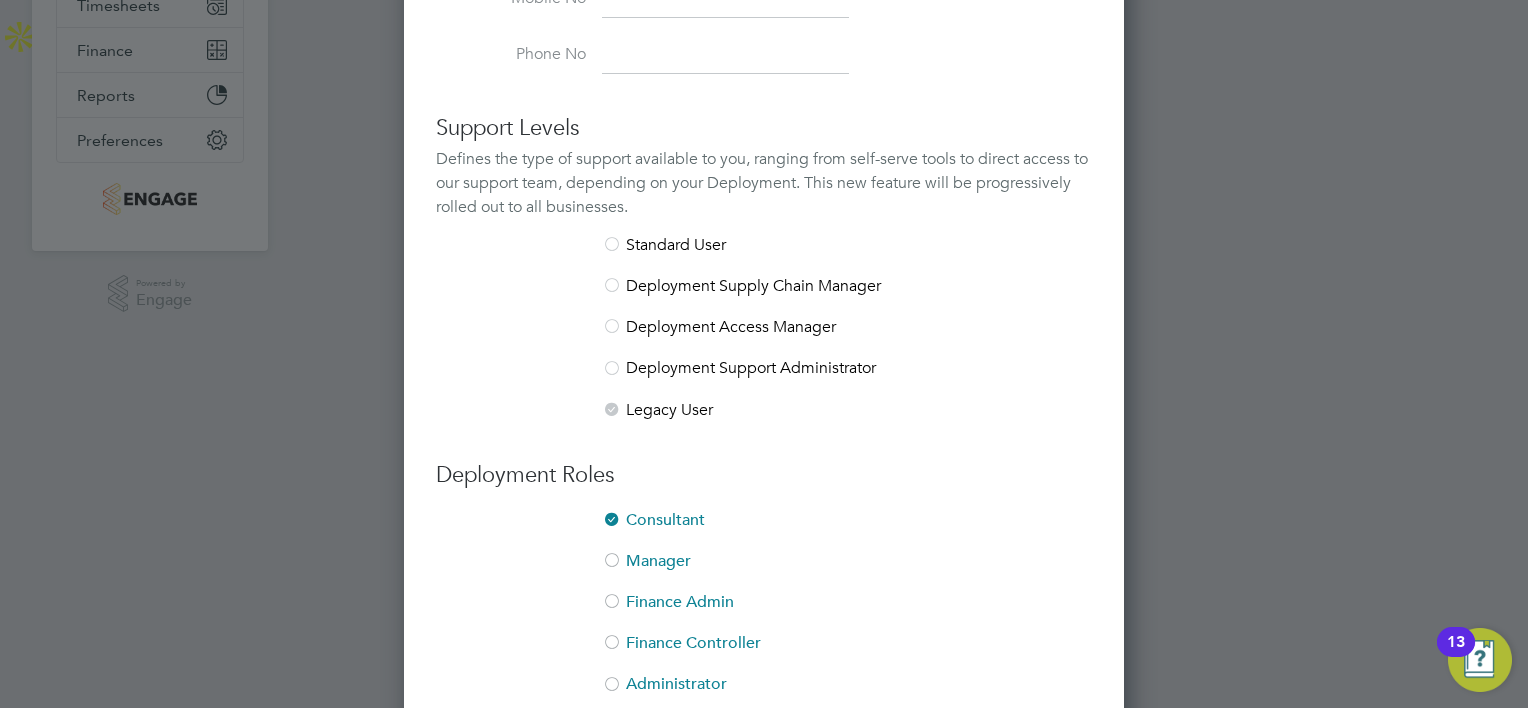 click on "Personal Details First Name   Kieran Last Name   Edwards Job Title   Email   Kieran@modedge.co.uk Mobile No   Phone No   Support Levels Defines the type of support available to you, ranging from self-serve tools to direct access to our support team, depending on your Deployment. This new feature will be progressively rolled out to all businesses.    Standard User    Deployment Supply Chain Manager    Deployment Access Manager    Deployment Support Administrator    Legacy User Deployment Roles   Consultant   Manager   Finance Admin   Finance Controller   Administrator Cancel     Create   Create and Invite" at bounding box center (764, 239) 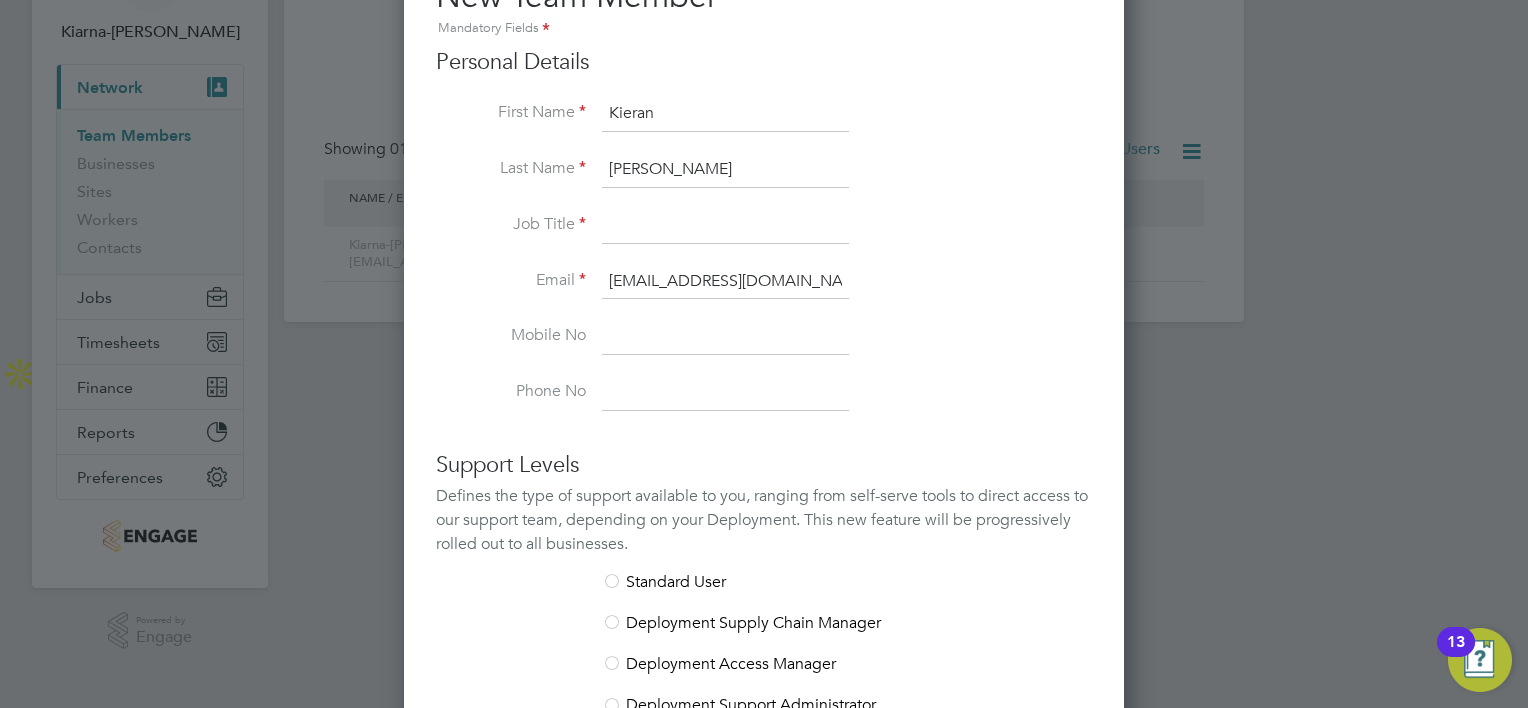scroll, scrollTop: 0, scrollLeft: 0, axis: both 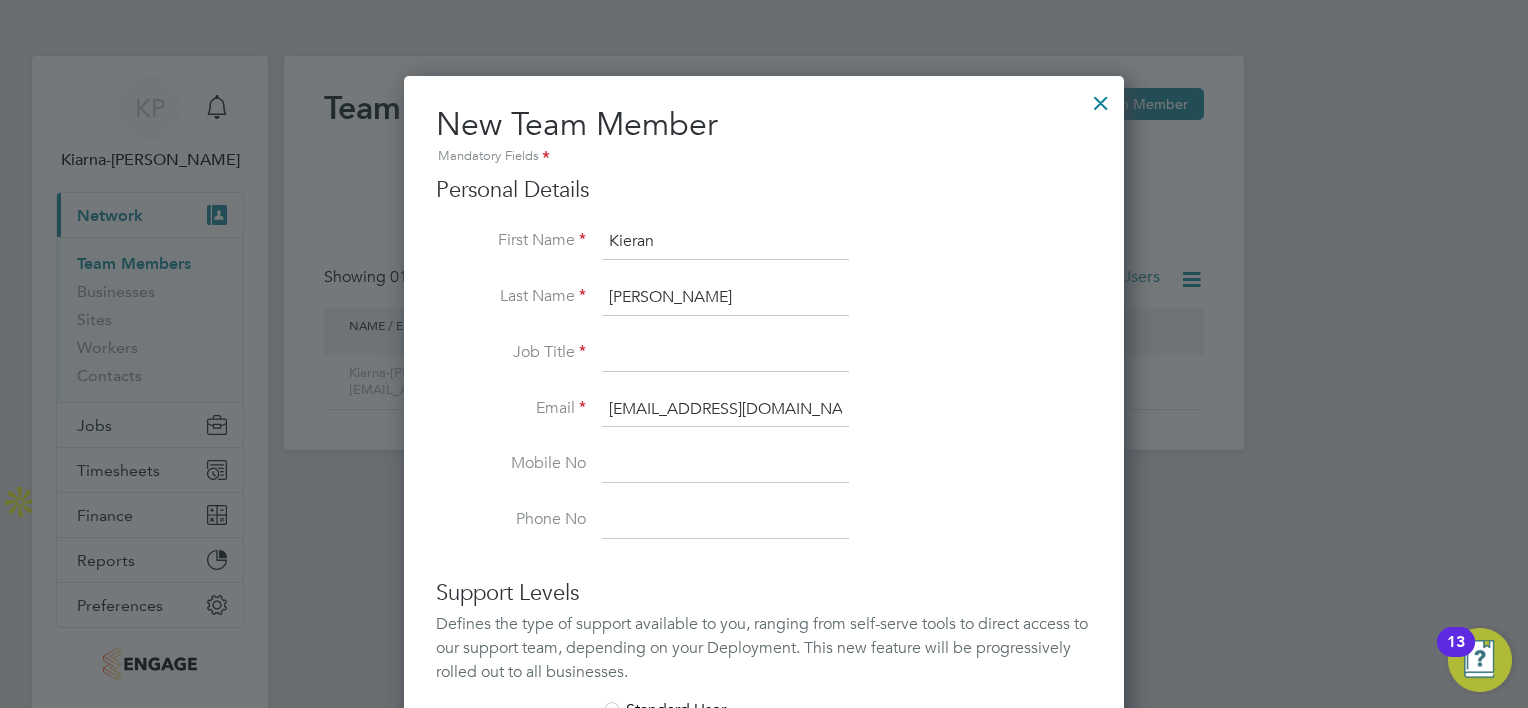 click on "Last Name   Edwards" at bounding box center [764, 308] 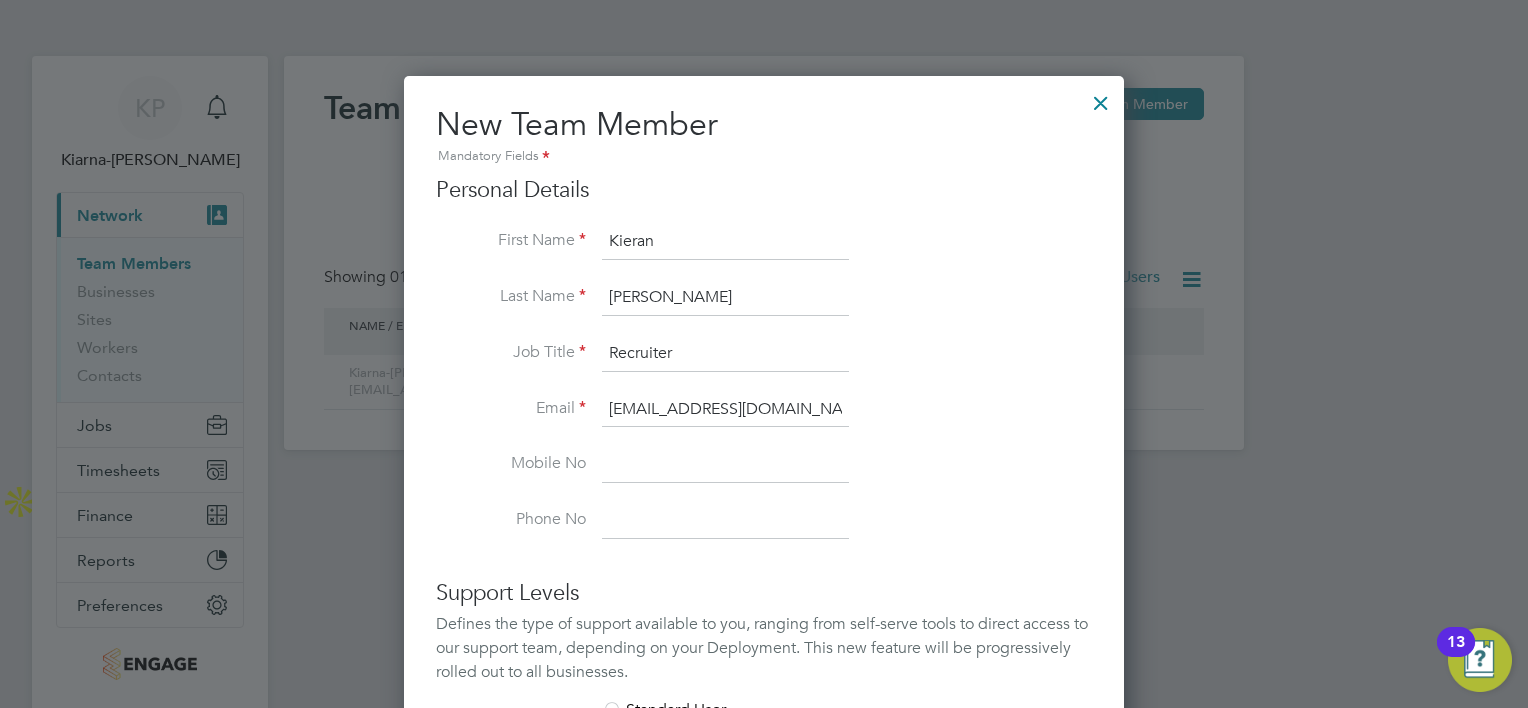 type on "Recruiter" 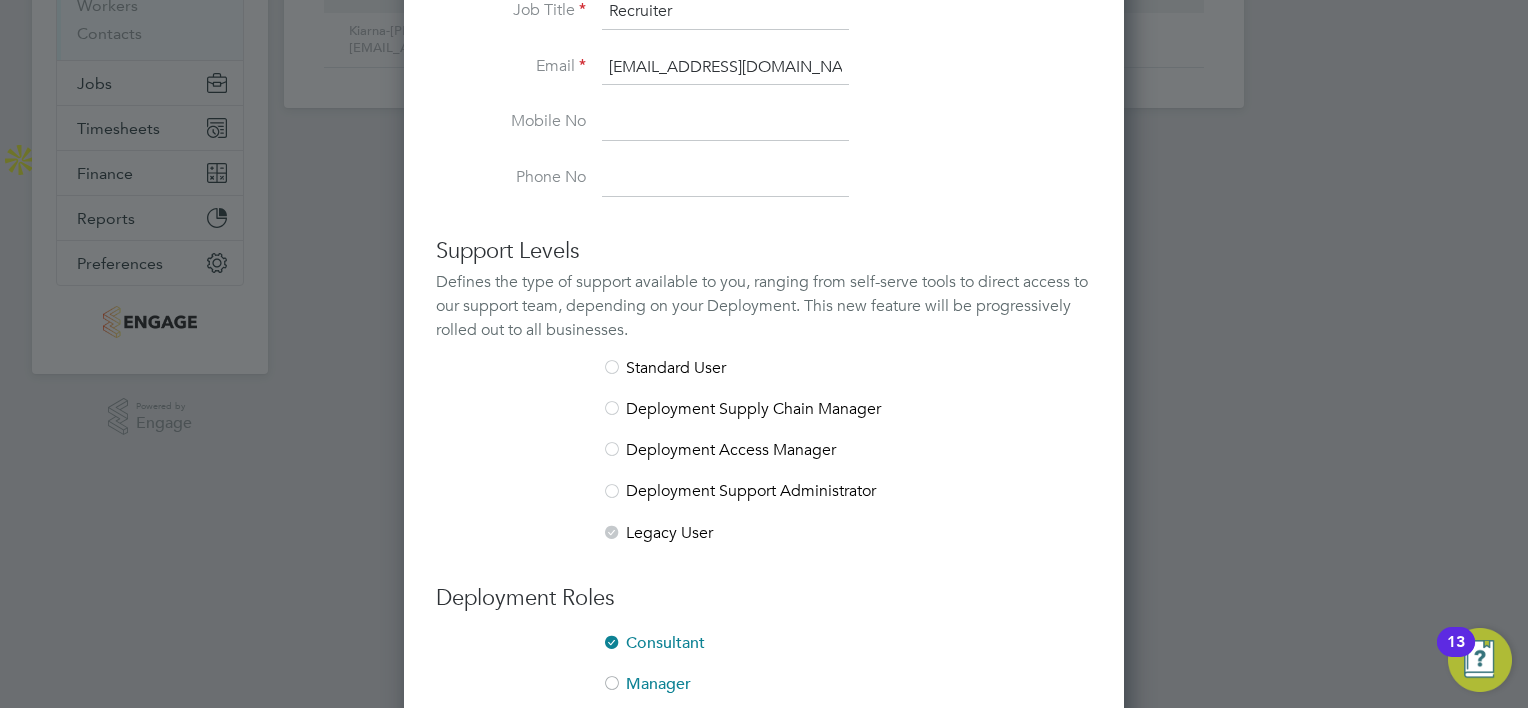 scroll, scrollTop: 565, scrollLeft: 0, axis: vertical 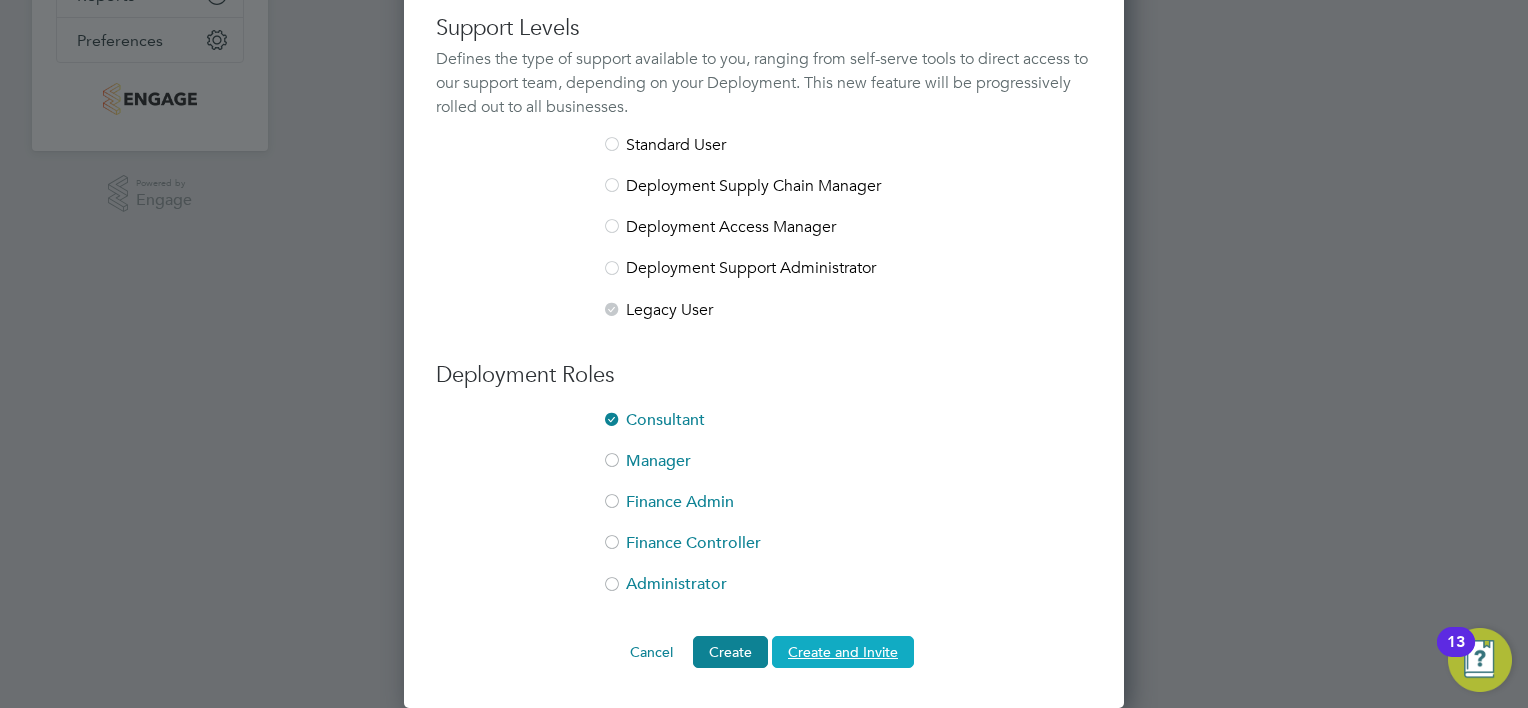 click on "Create and Invite" at bounding box center [843, 652] 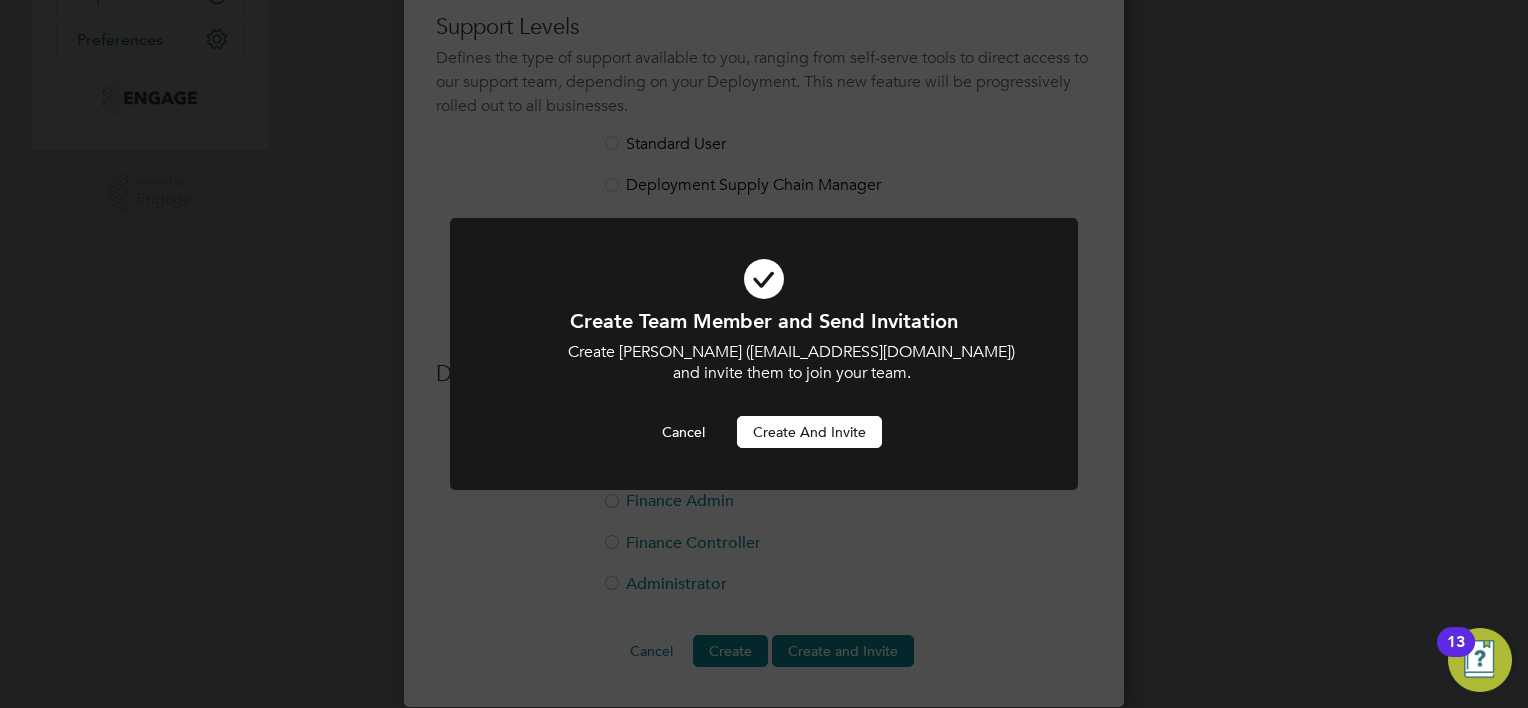 click on "Create and invite" at bounding box center [809, 432] 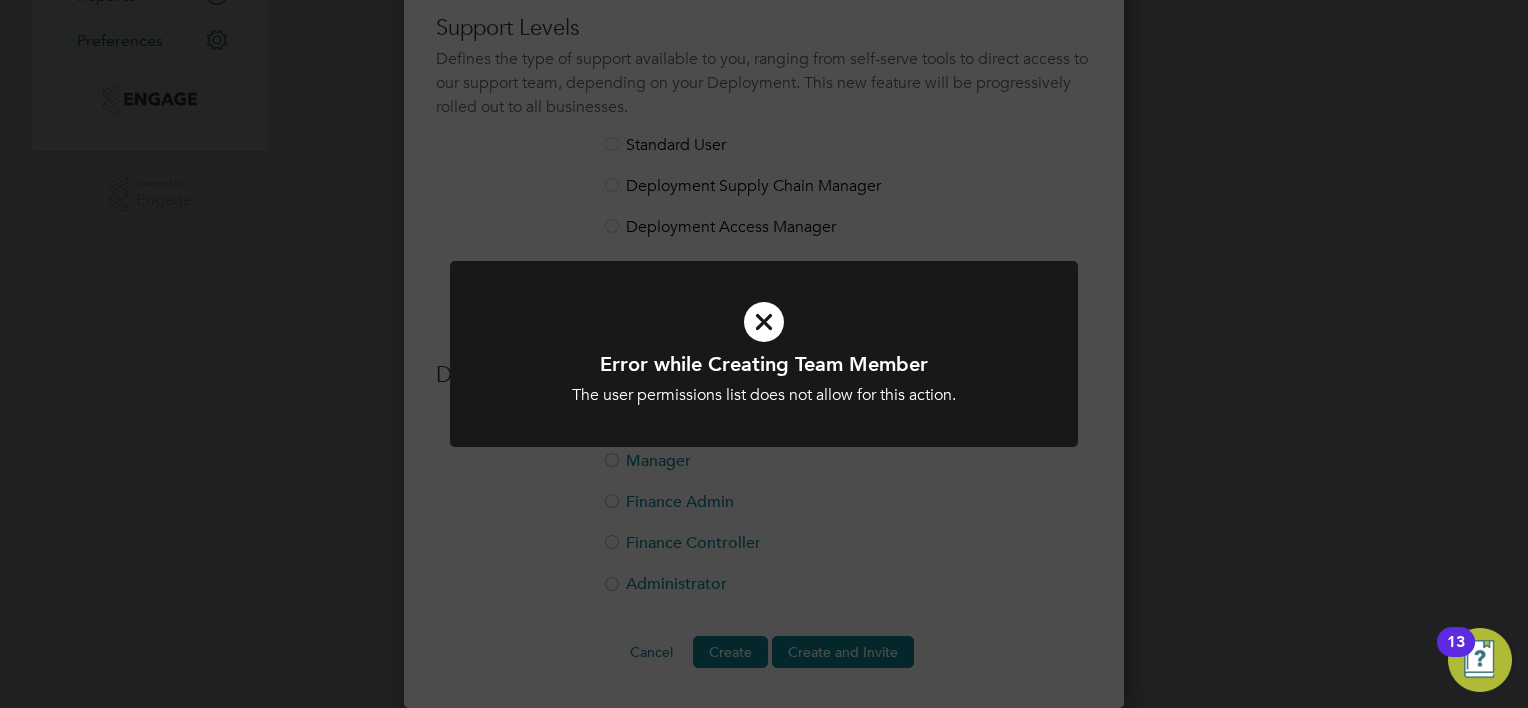 click on "The user permissions list does not allow for this action." at bounding box center (764, 395) 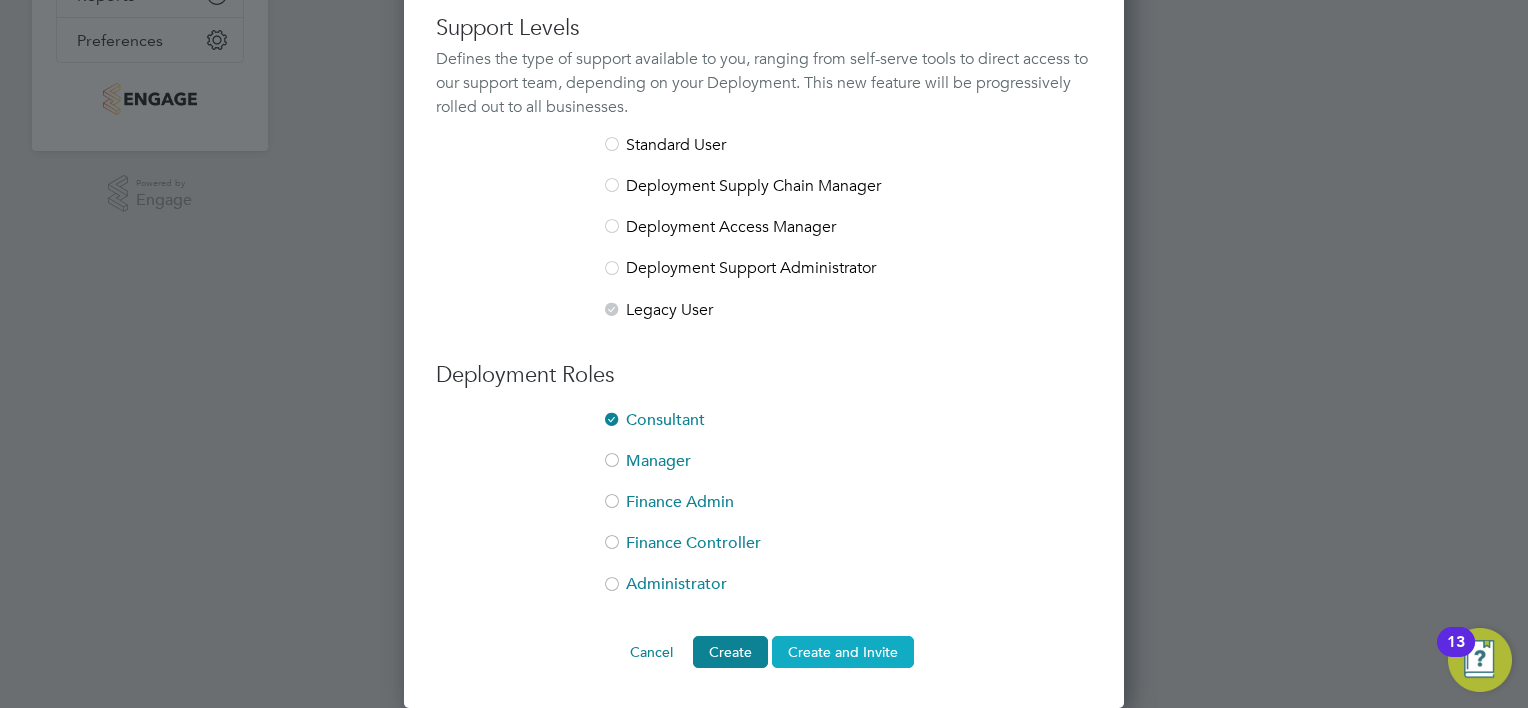 click on "Create and Invite" at bounding box center [843, 652] 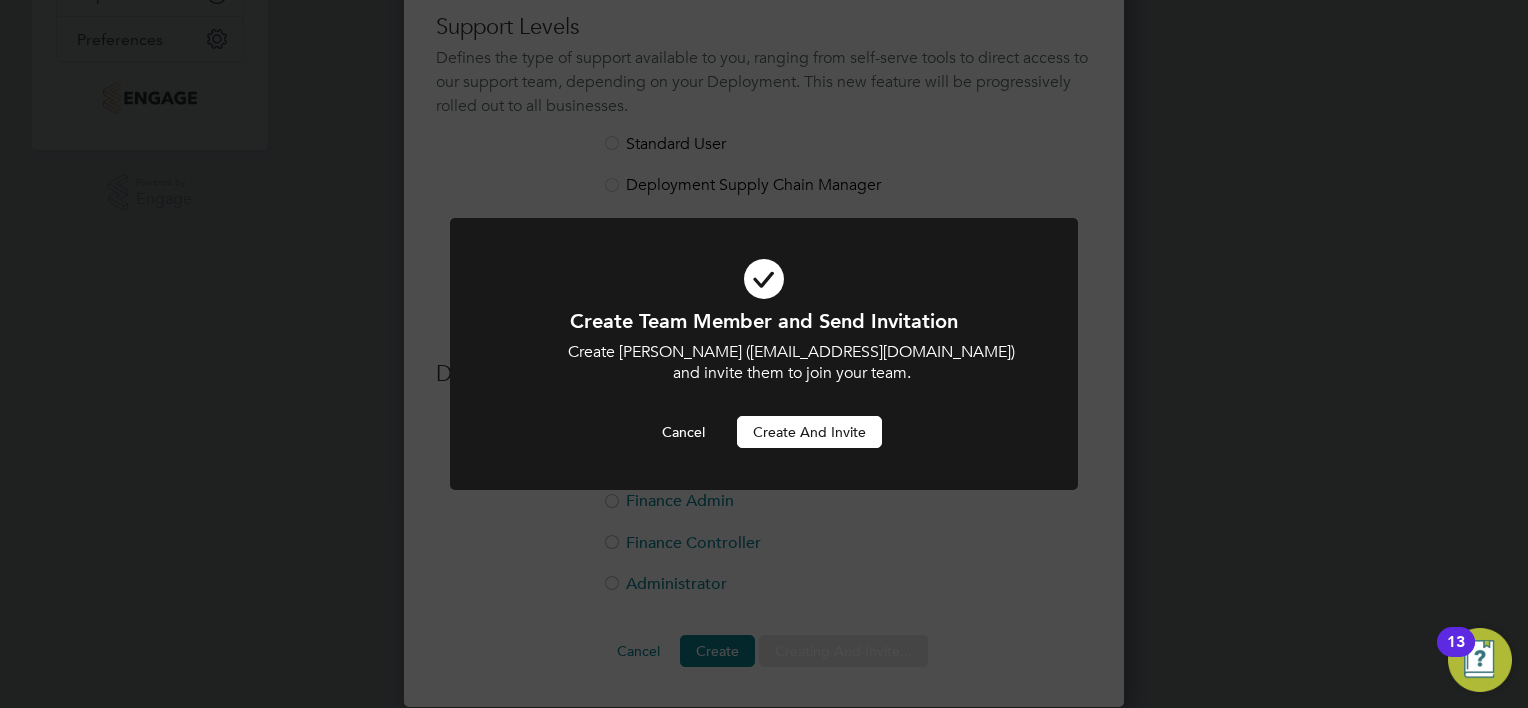 scroll, scrollTop: 0, scrollLeft: 0, axis: both 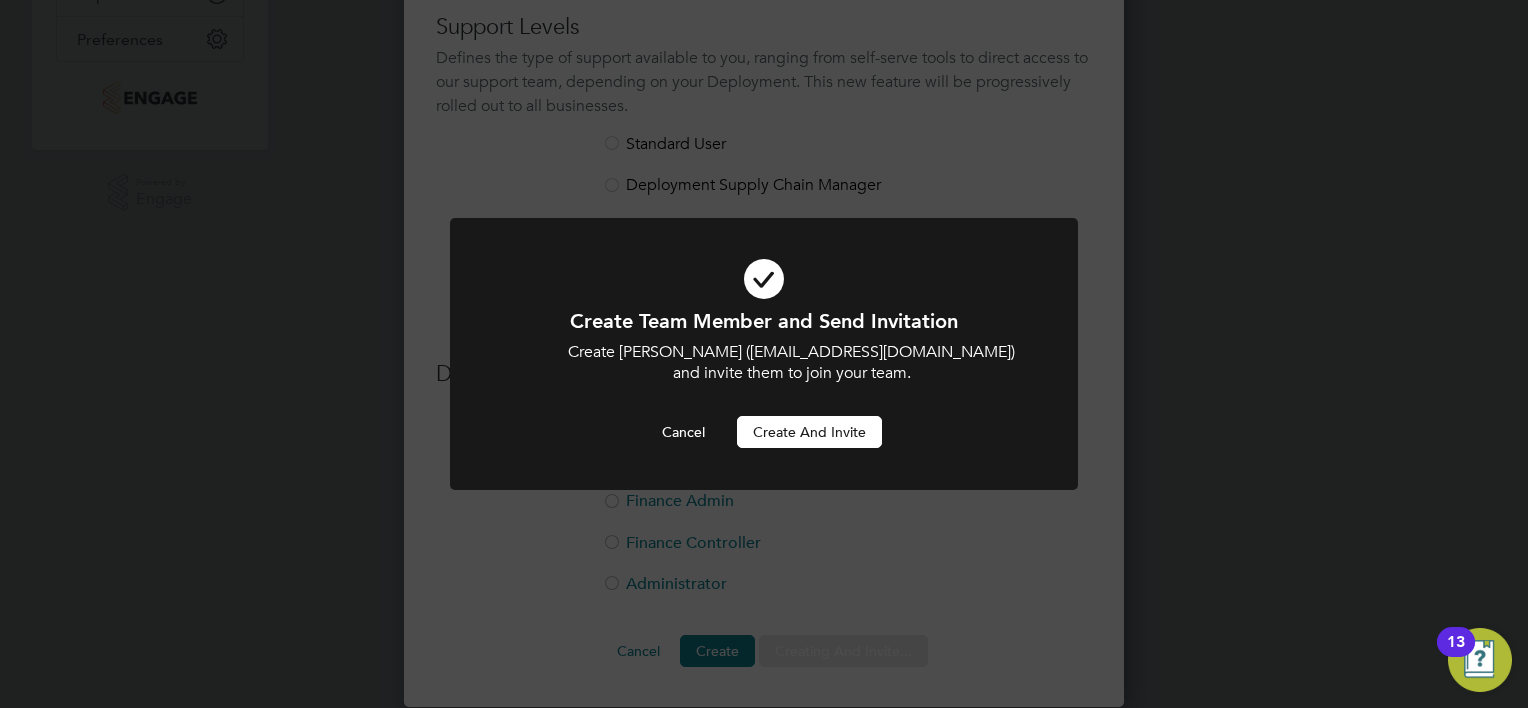 click on "Create and invite" at bounding box center [809, 432] 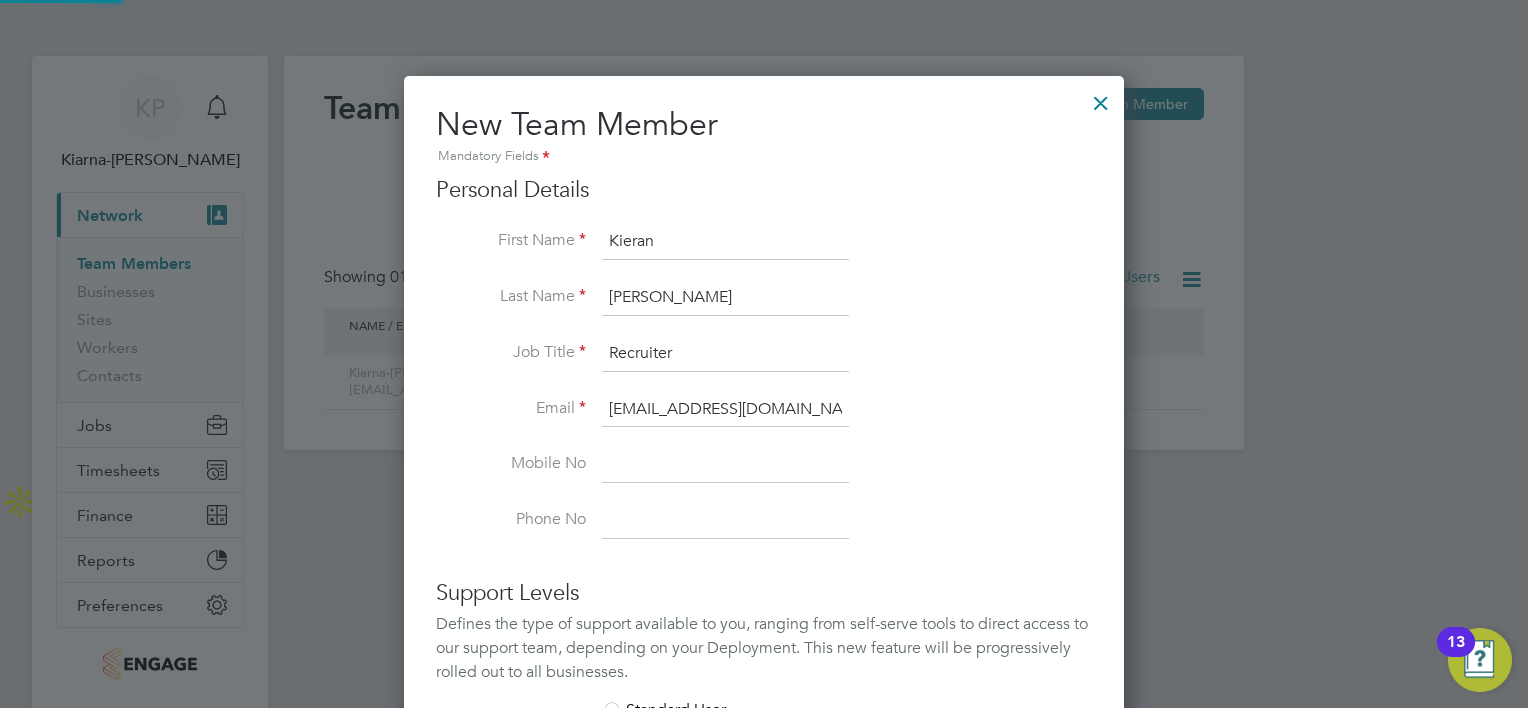 scroll, scrollTop: 565, scrollLeft: 0, axis: vertical 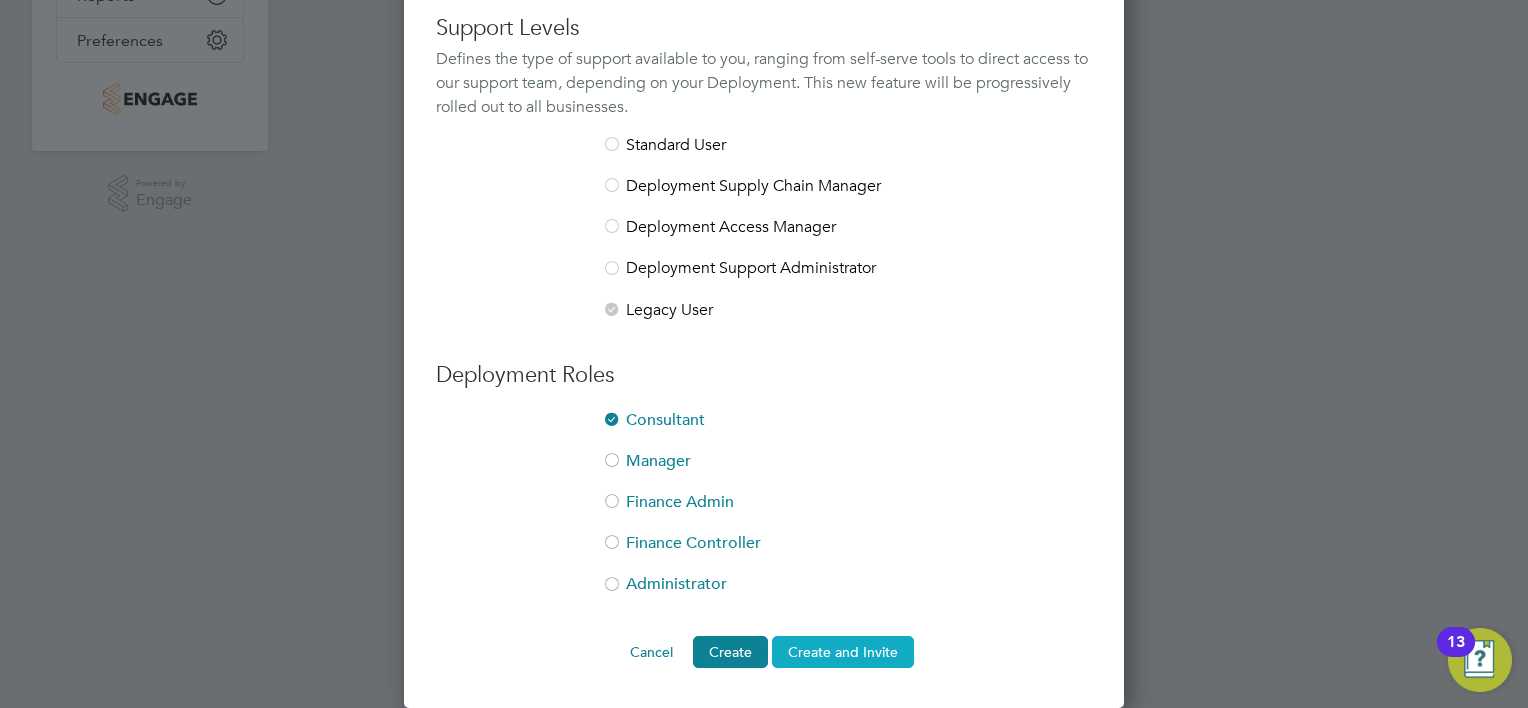 click on "Create and Invite" at bounding box center (843, 652) 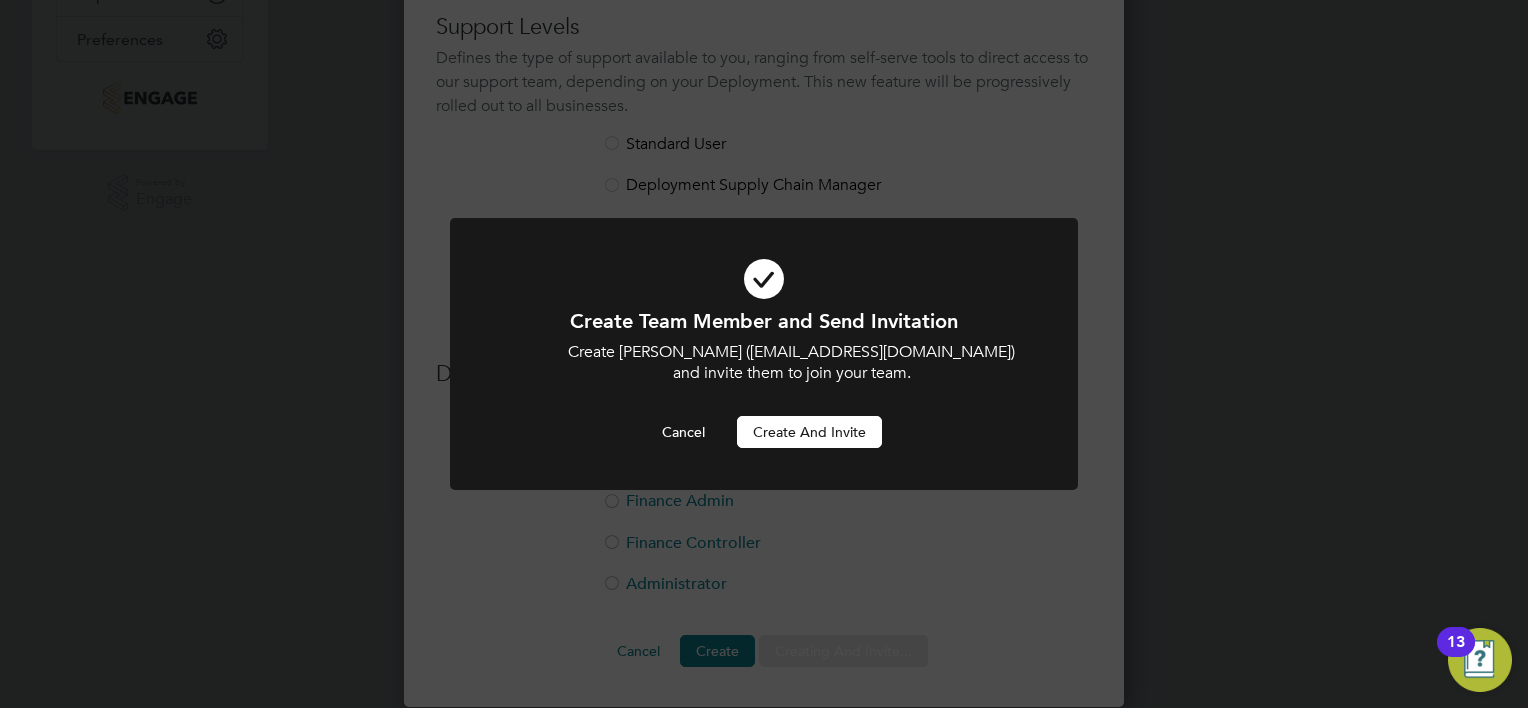 scroll, scrollTop: 0, scrollLeft: 0, axis: both 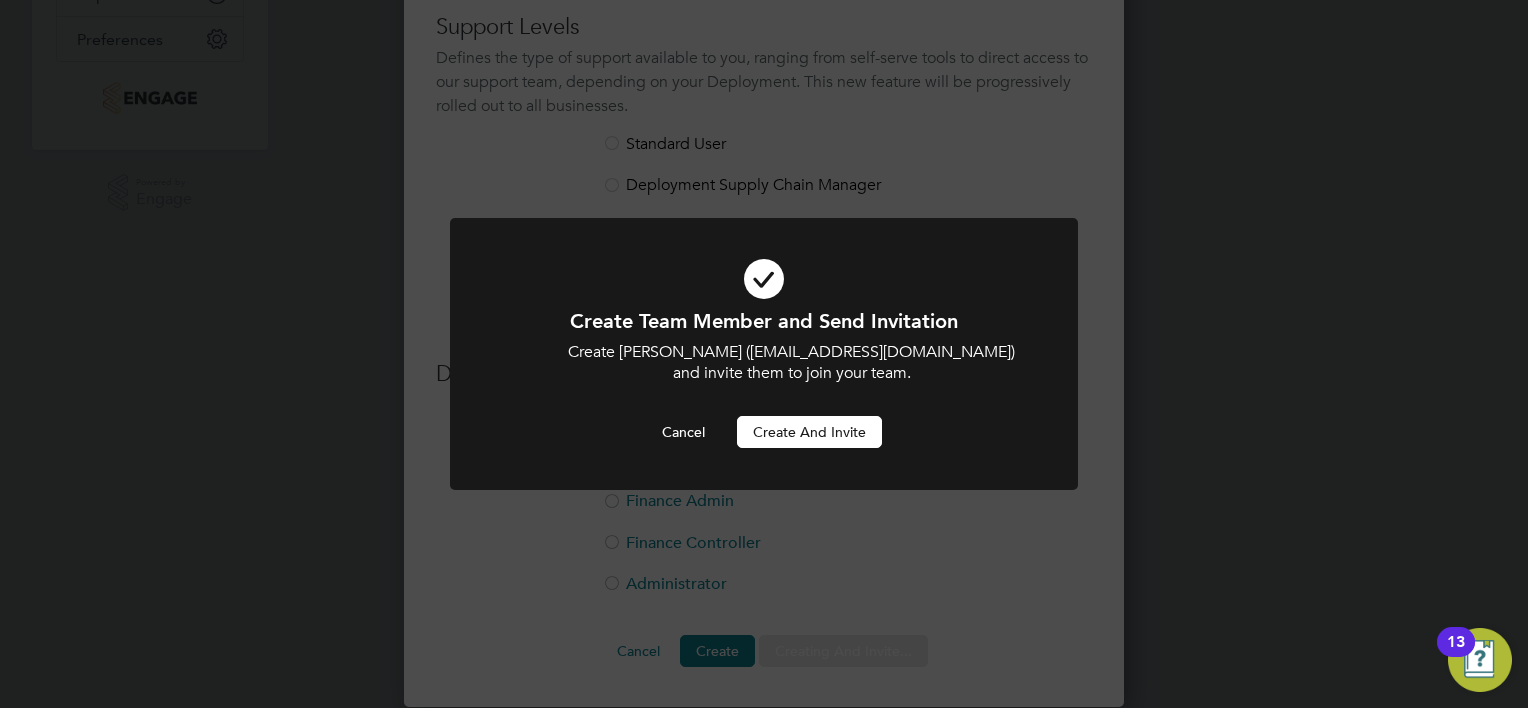 click on "Create and invite" at bounding box center [809, 432] 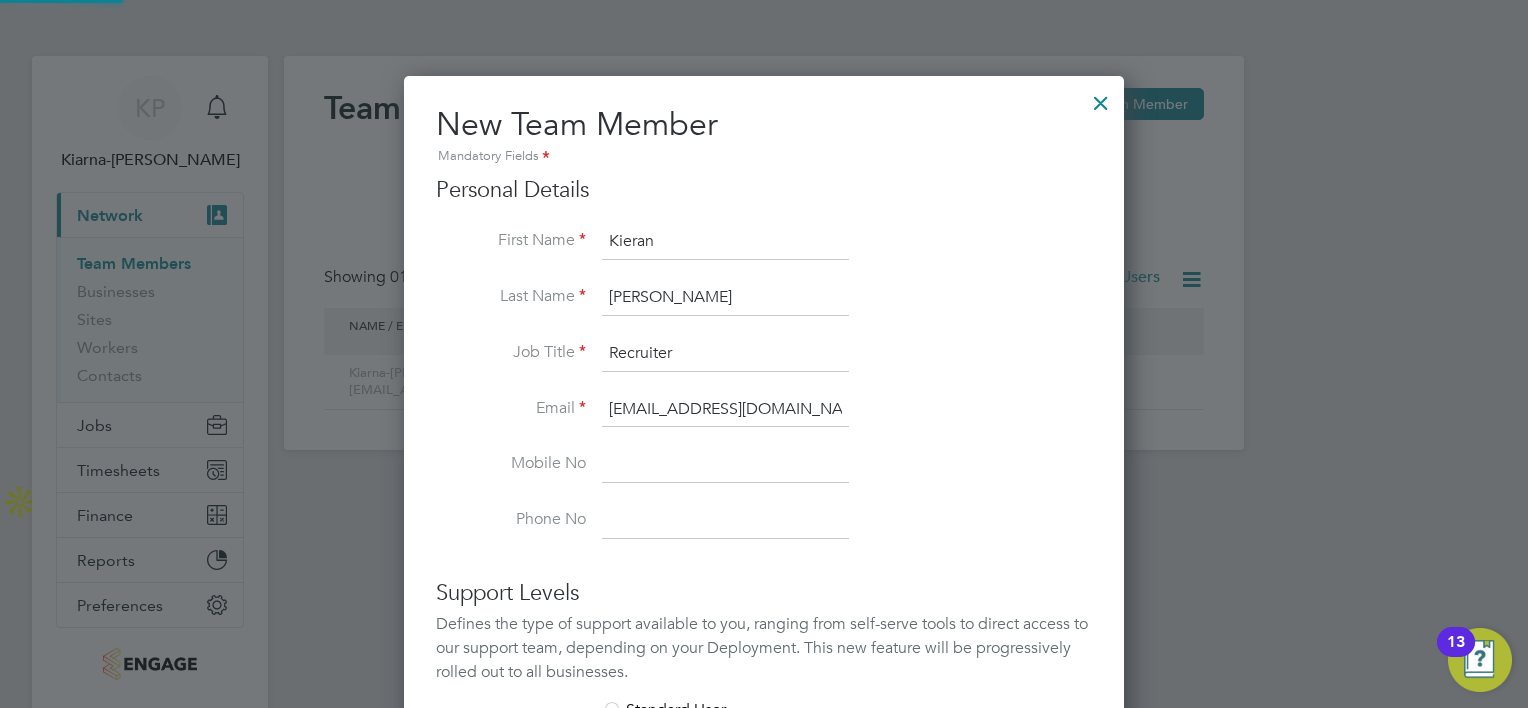 scroll, scrollTop: 565, scrollLeft: 0, axis: vertical 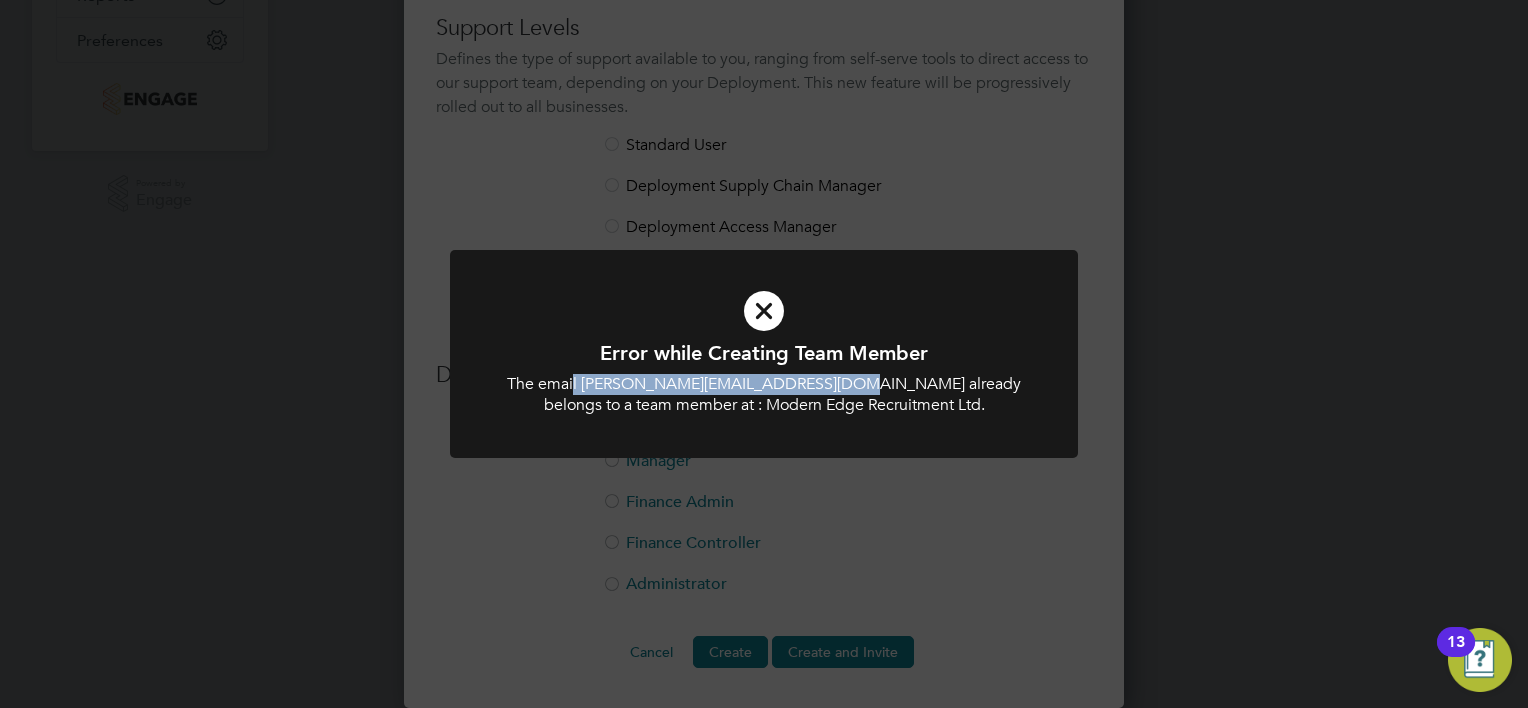 drag, startPoint x: 588, startPoint y: 379, endPoint x: 832, endPoint y: 384, distance: 244.05122 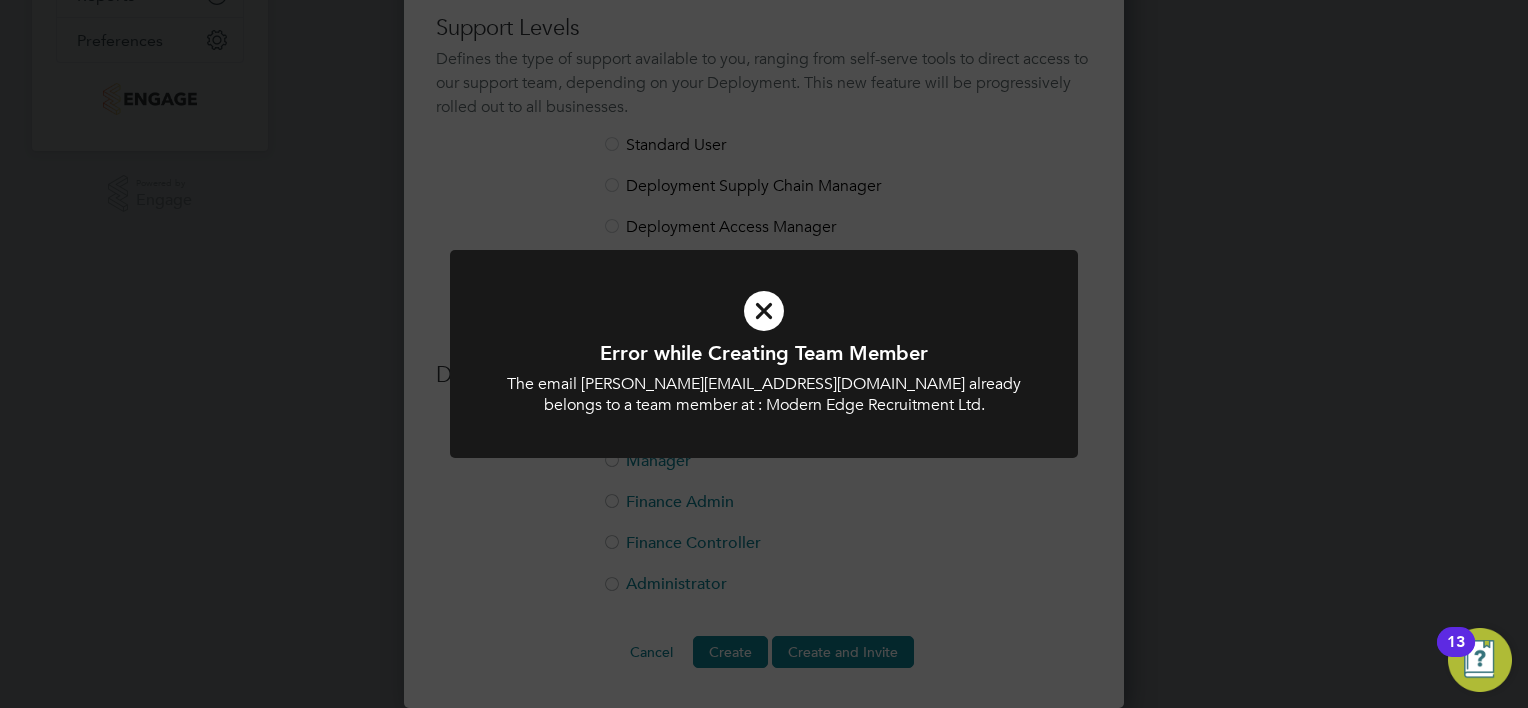 drag, startPoint x: 832, startPoint y: 384, endPoint x: 835, endPoint y: 404, distance: 20.22375 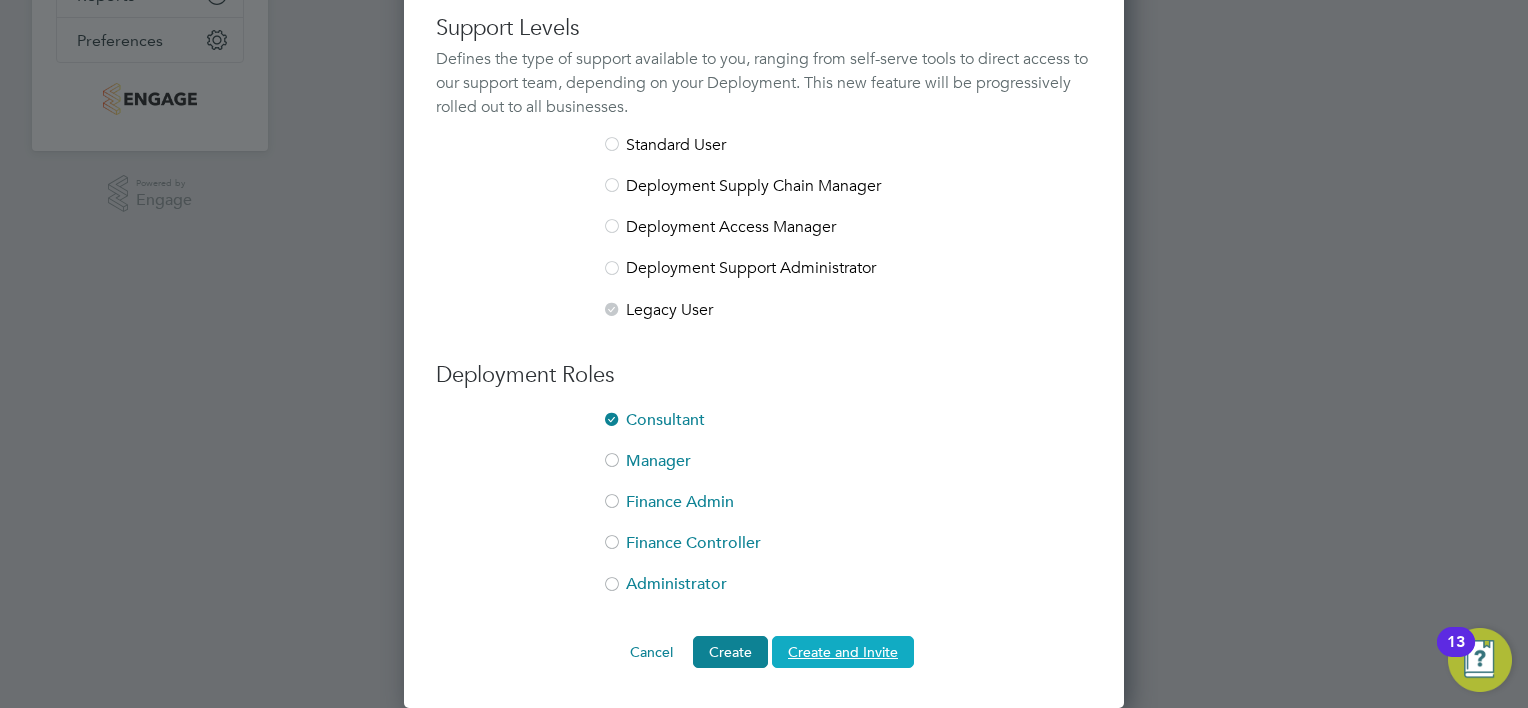 click on "Create and Invite" at bounding box center [843, 652] 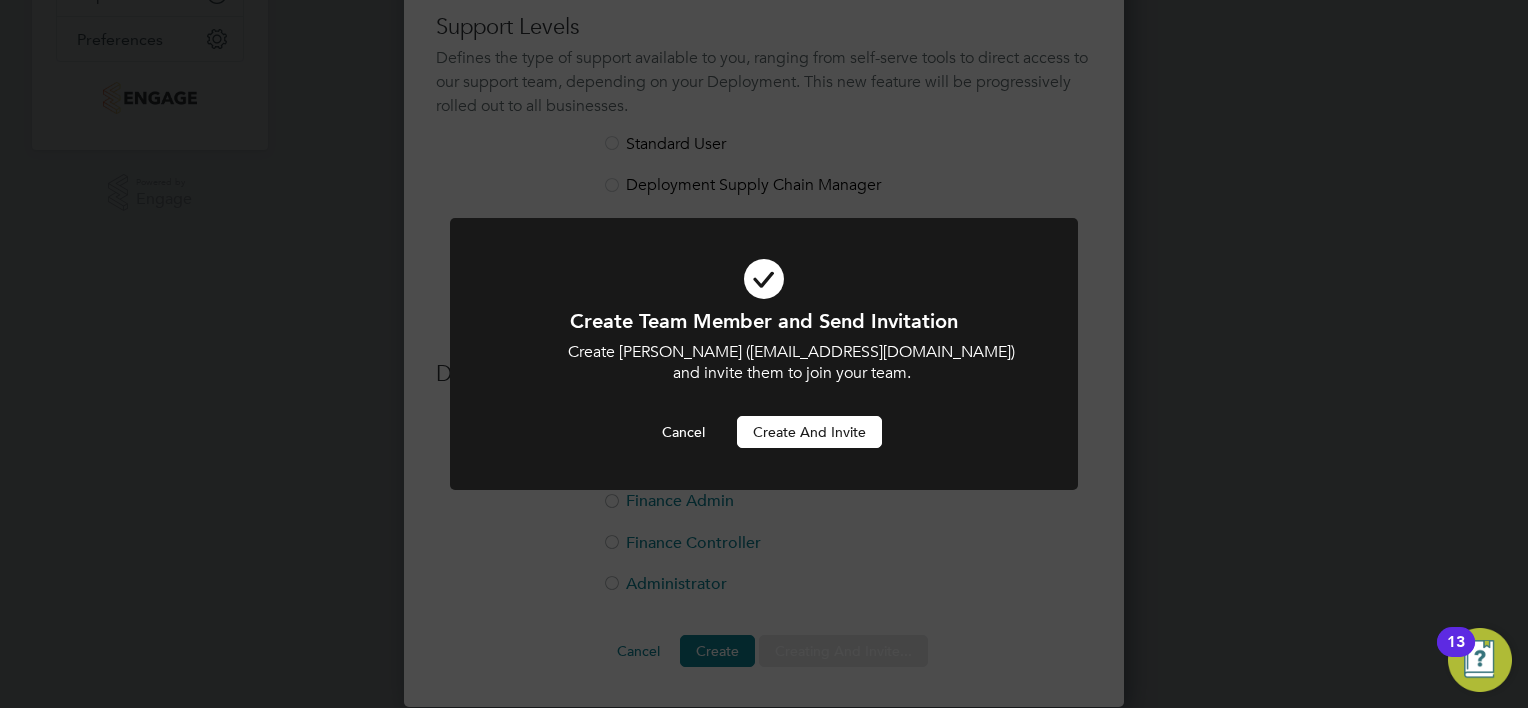 click on "Create and invite" at bounding box center (809, 432) 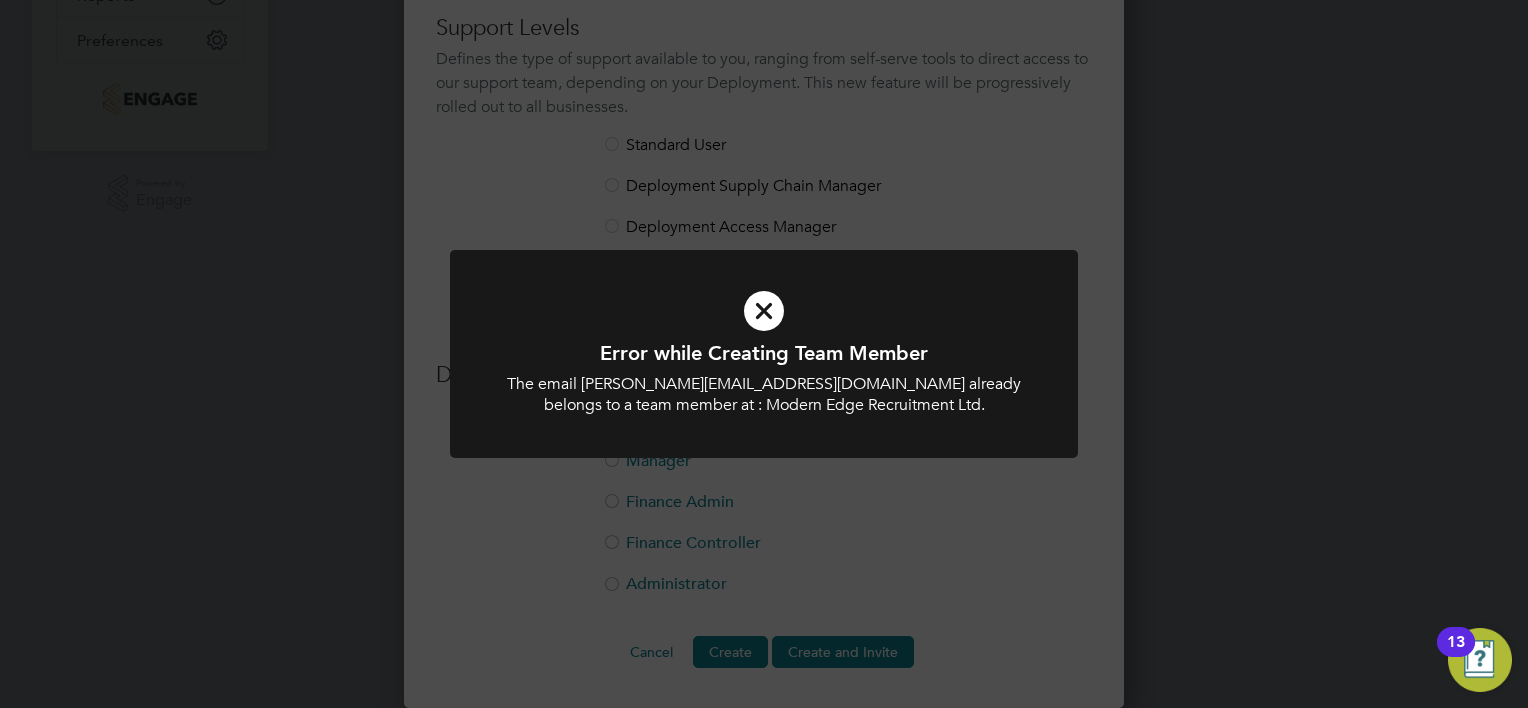 click on "The email Kieran@modedge.co.uk already belongs to a team member at : Modern Edge Recruitment Ltd." at bounding box center (764, 395) 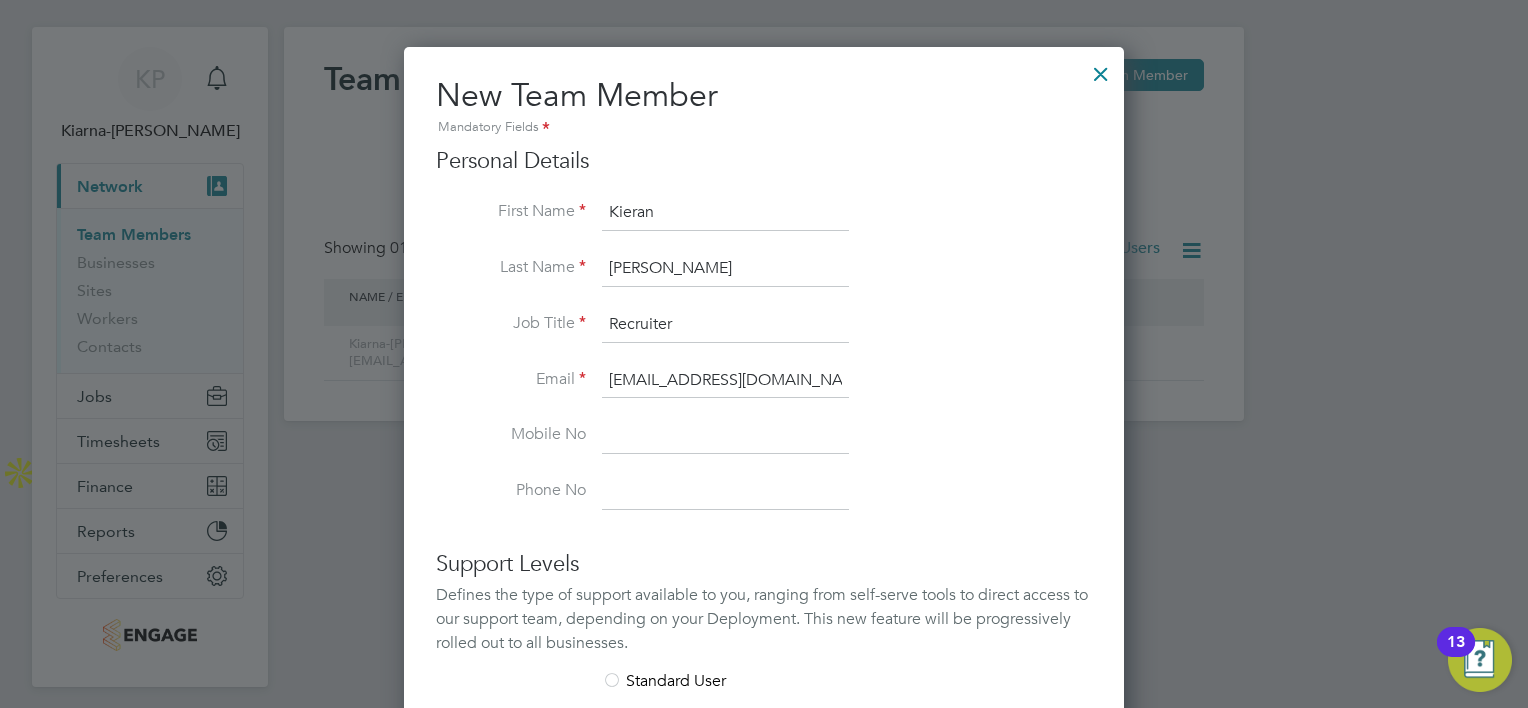 scroll, scrollTop: 0, scrollLeft: 0, axis: both 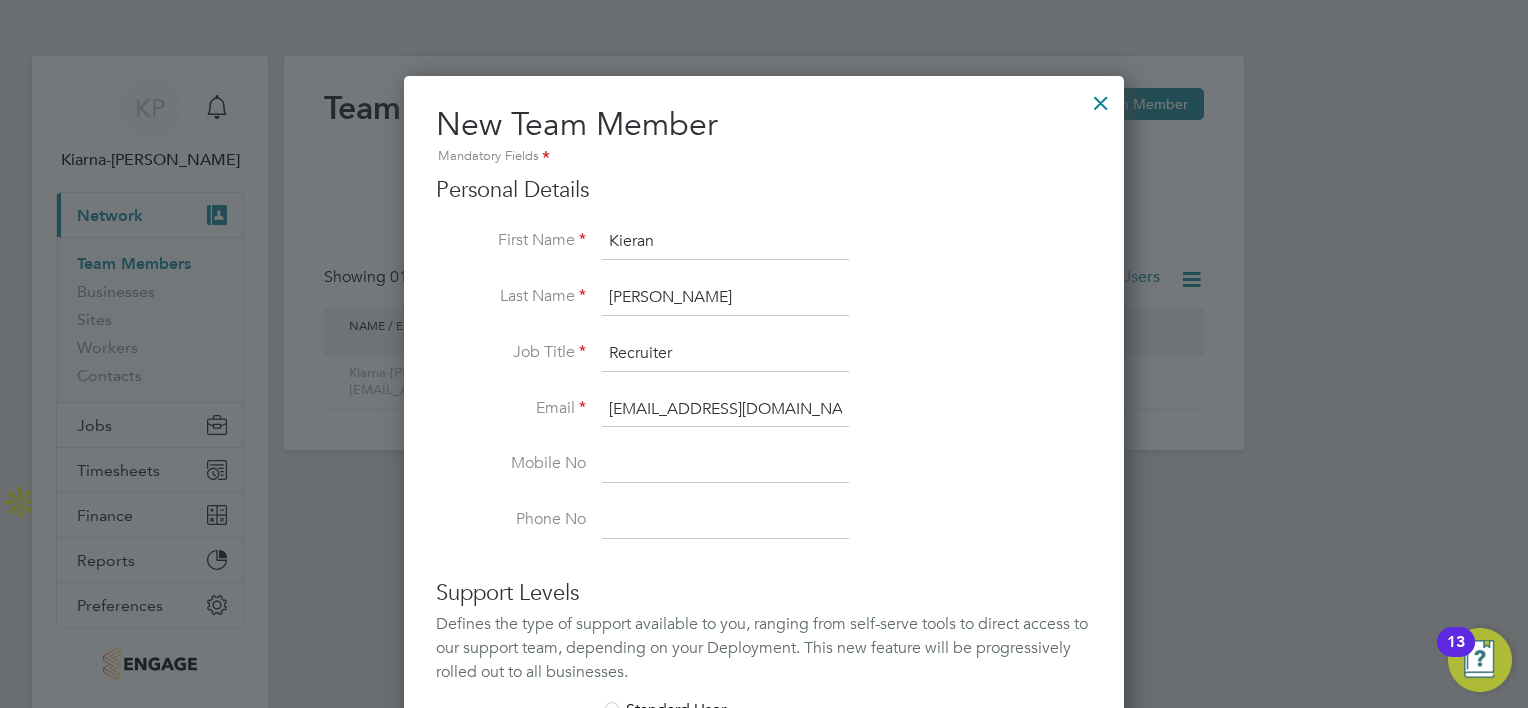 click at bounding box center [1101, 98] 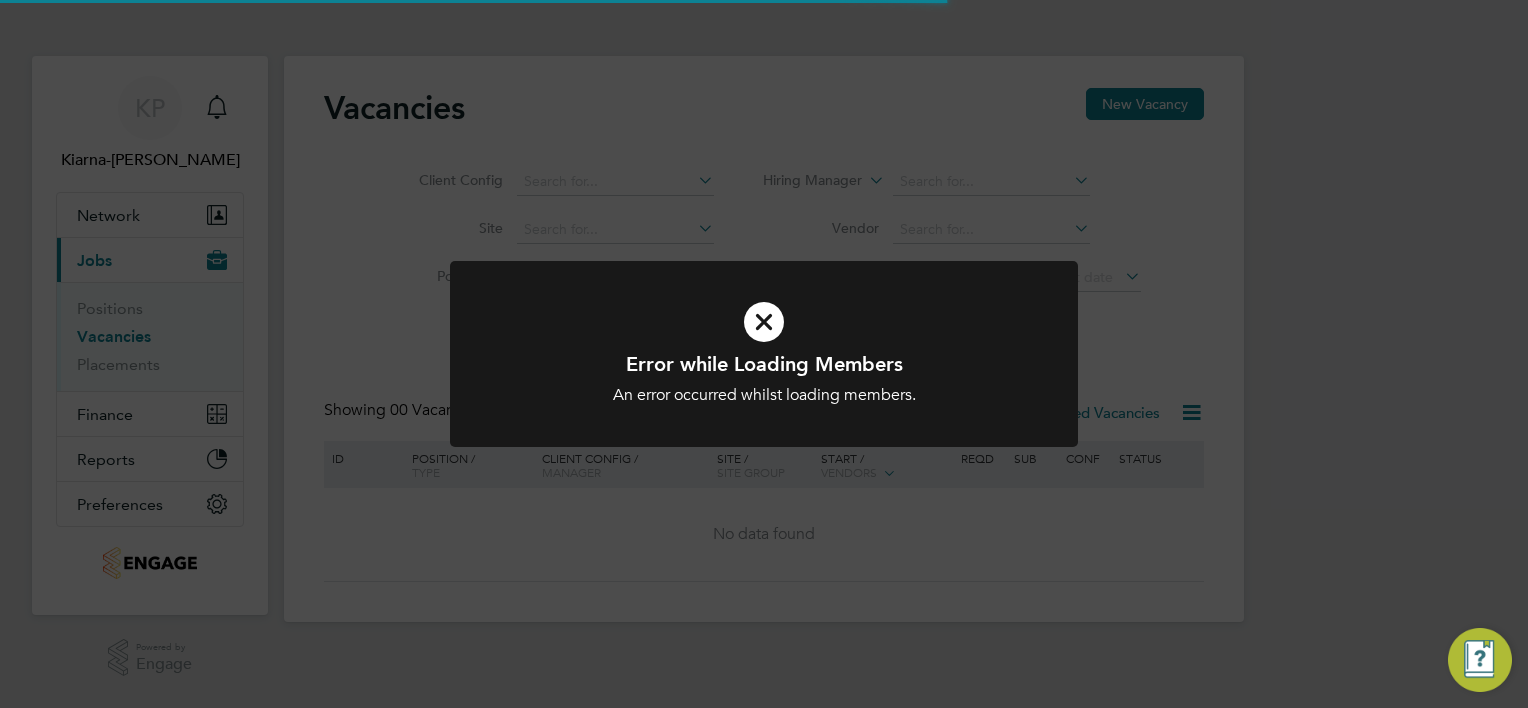 scroll, scrollTop: 0, scrollLeft: 0, axis: both 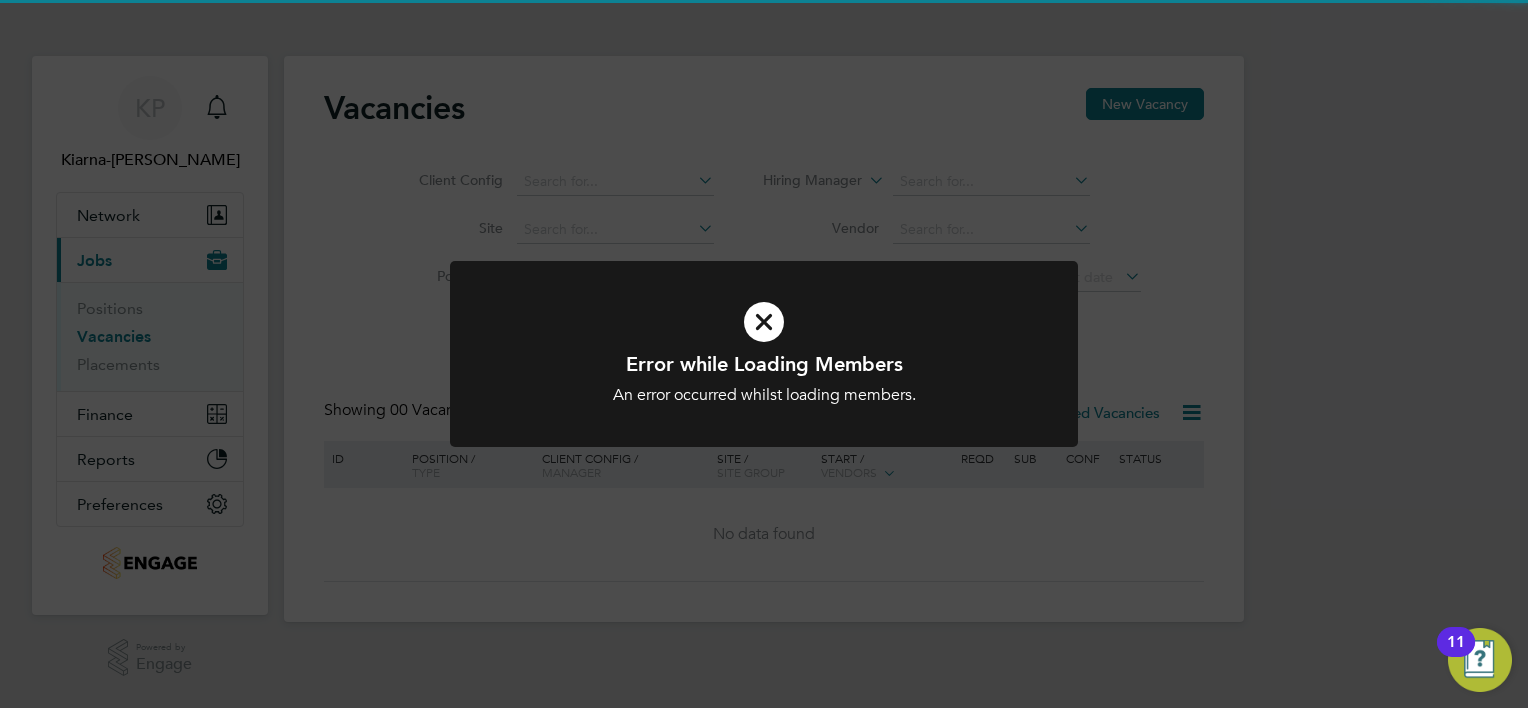 click on "Error while Loading Members An error occurred whilst loading members. Cancel Okay" 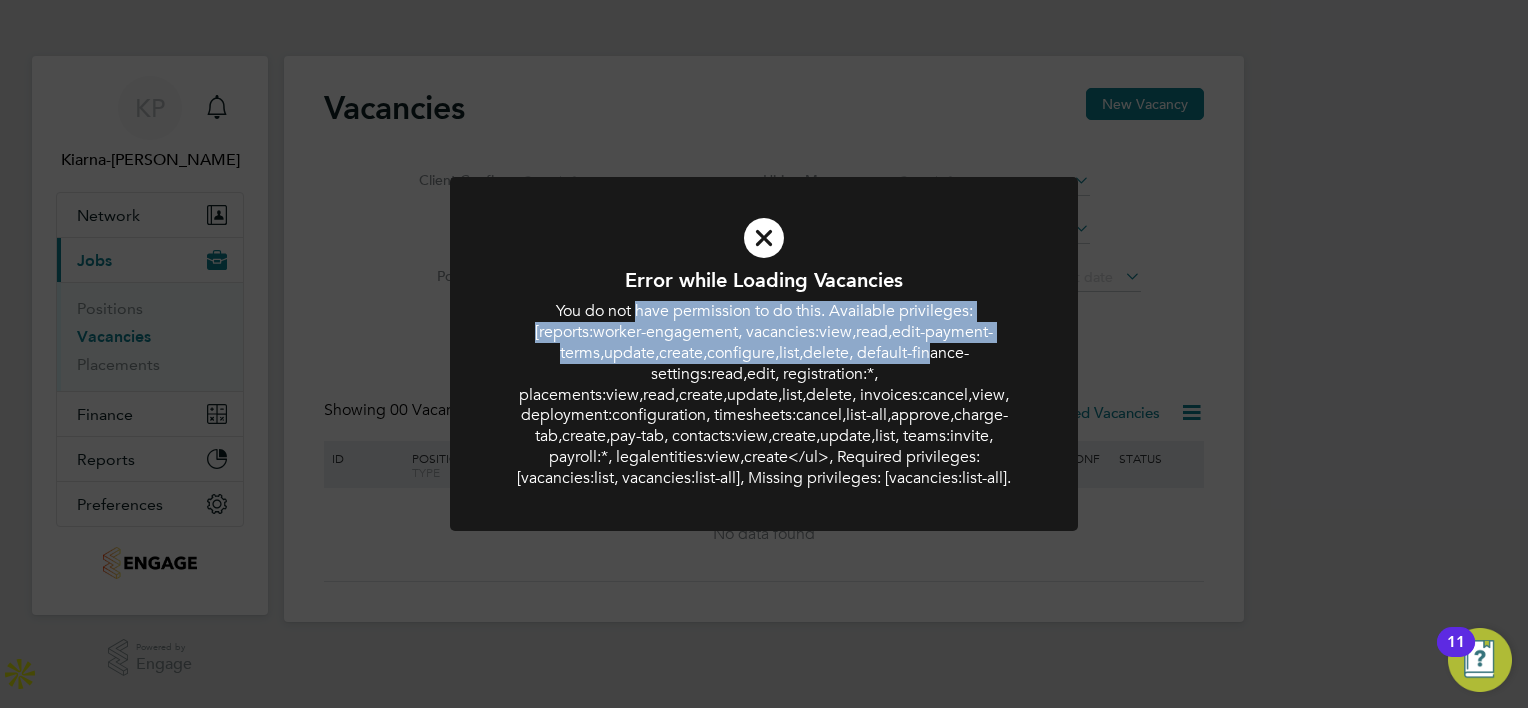 drag, startPoint x: 633, startPoint y: 317, endPoint x: 928, endPoint y: 353, distance: 297.1885 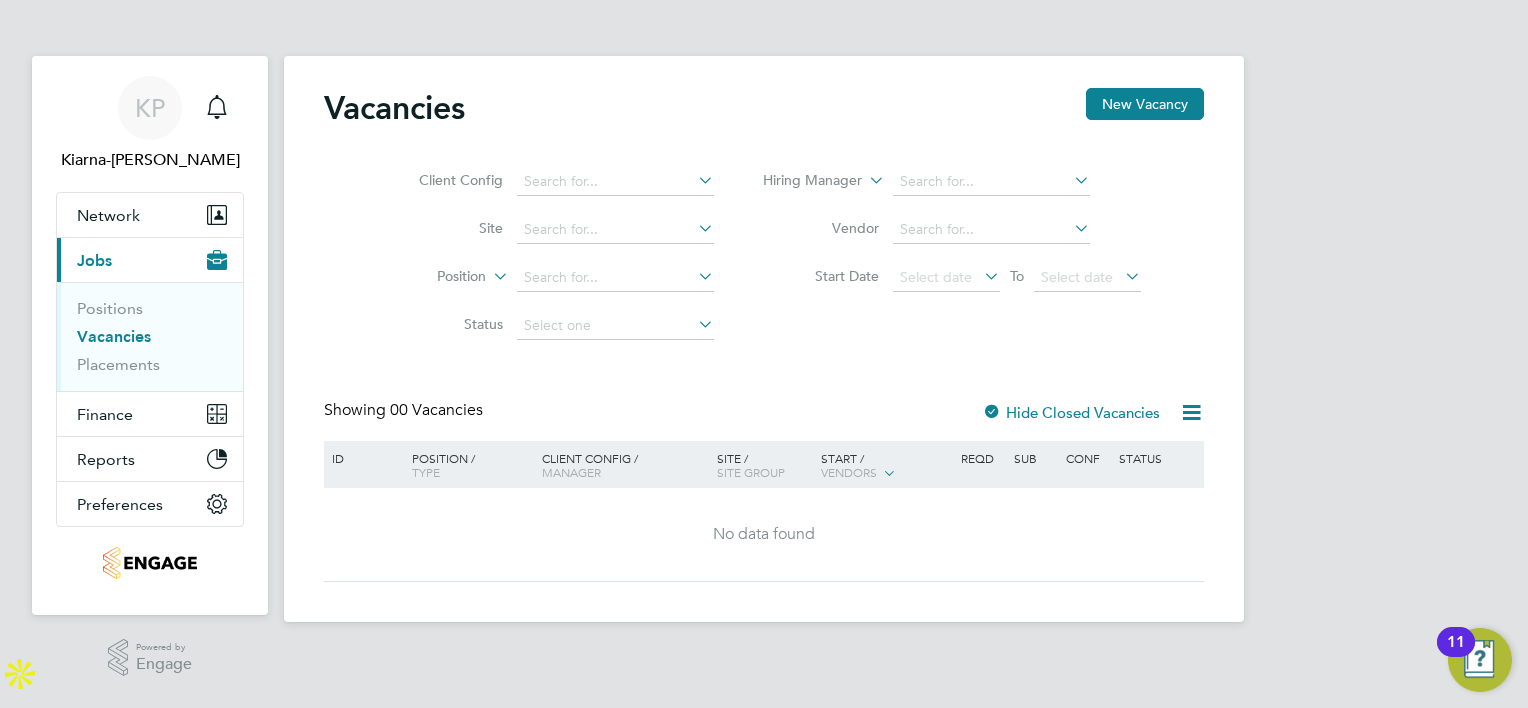 drag, startPoint x: 928, startPoint y: 353, endPoint x: 898, endPoint y: 392, distance: 49.20366 